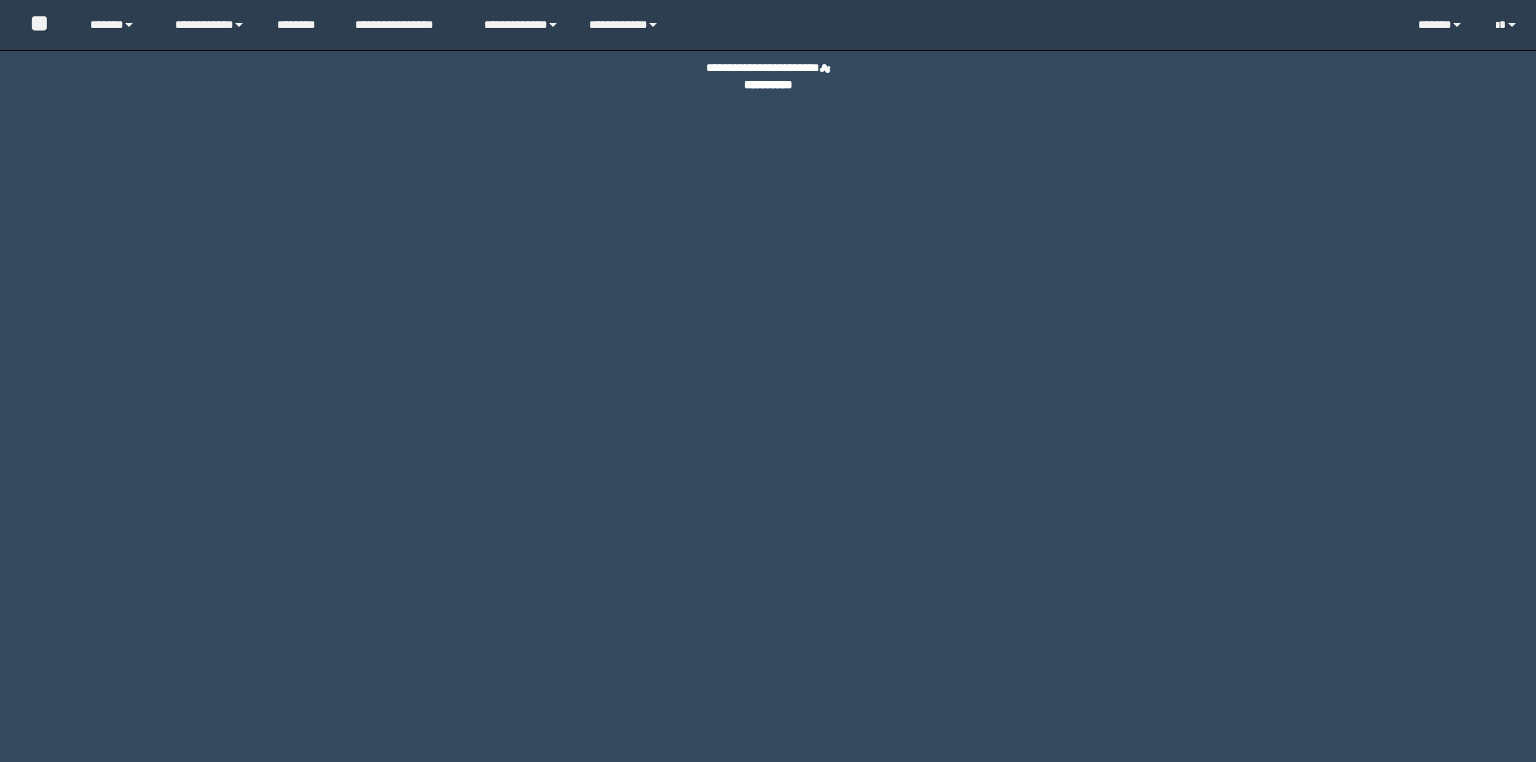 scroll, scrollTop: 0, scrollLeft: 0, axis: both 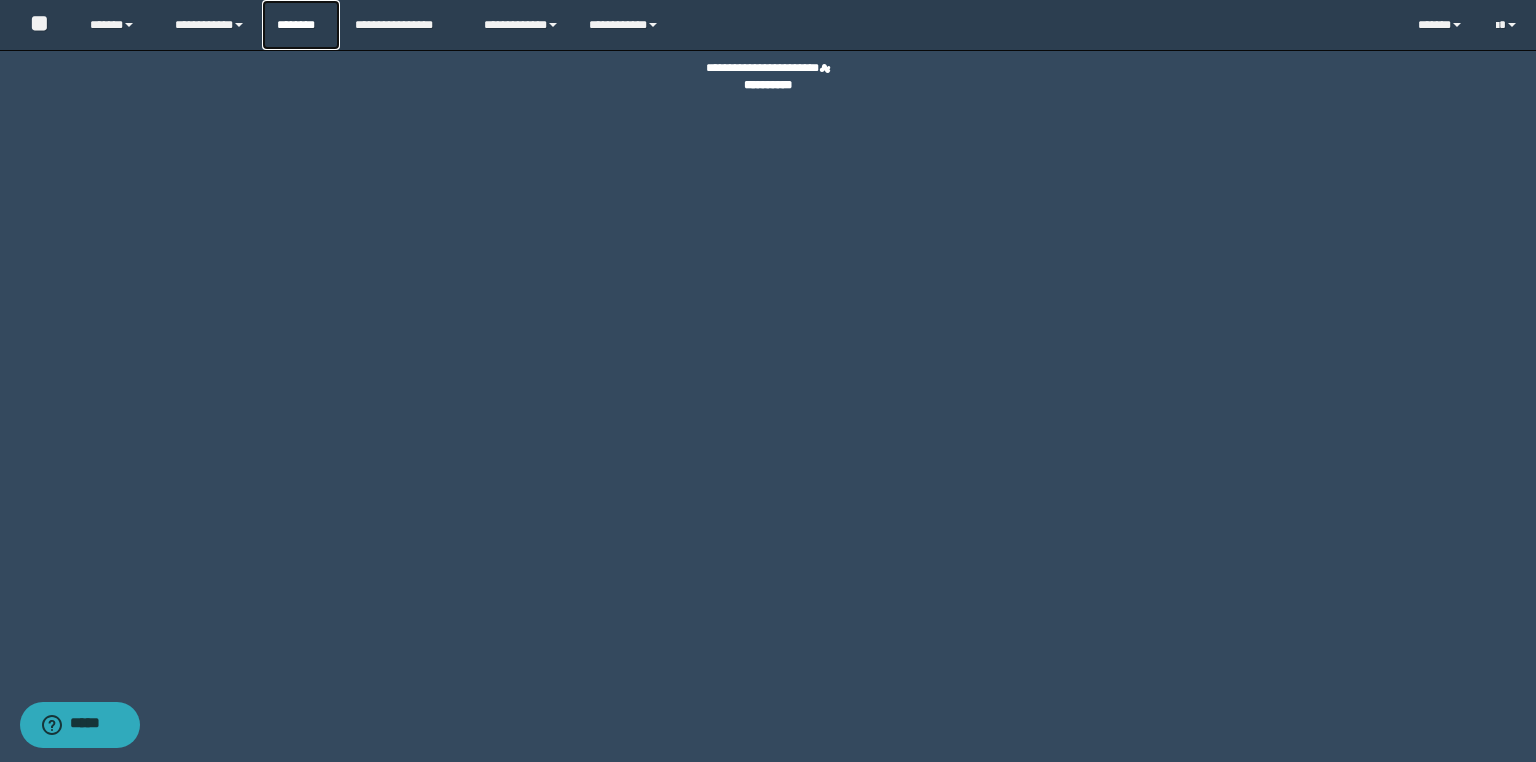 click on "********" at bounding box center (301, 25) 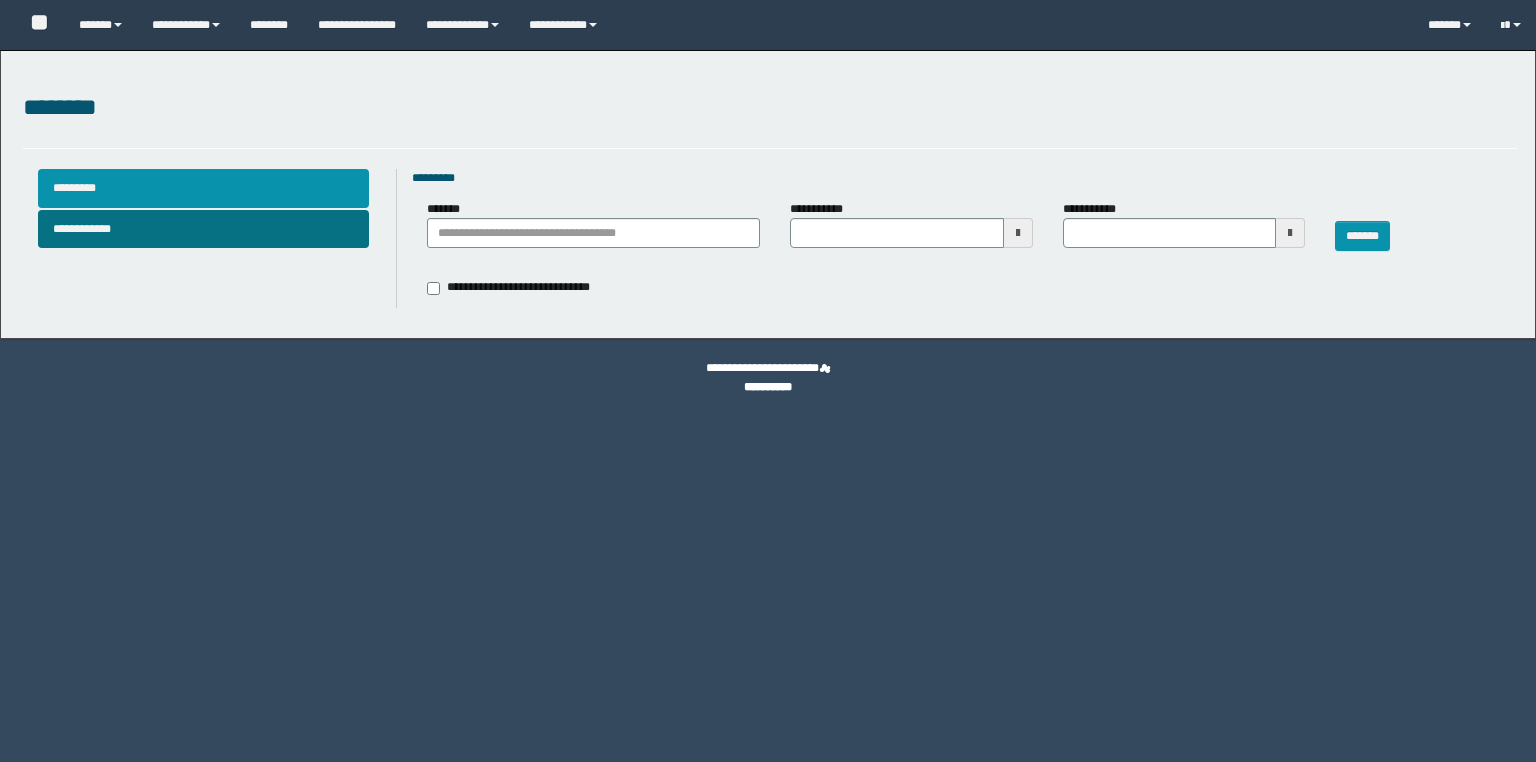 type 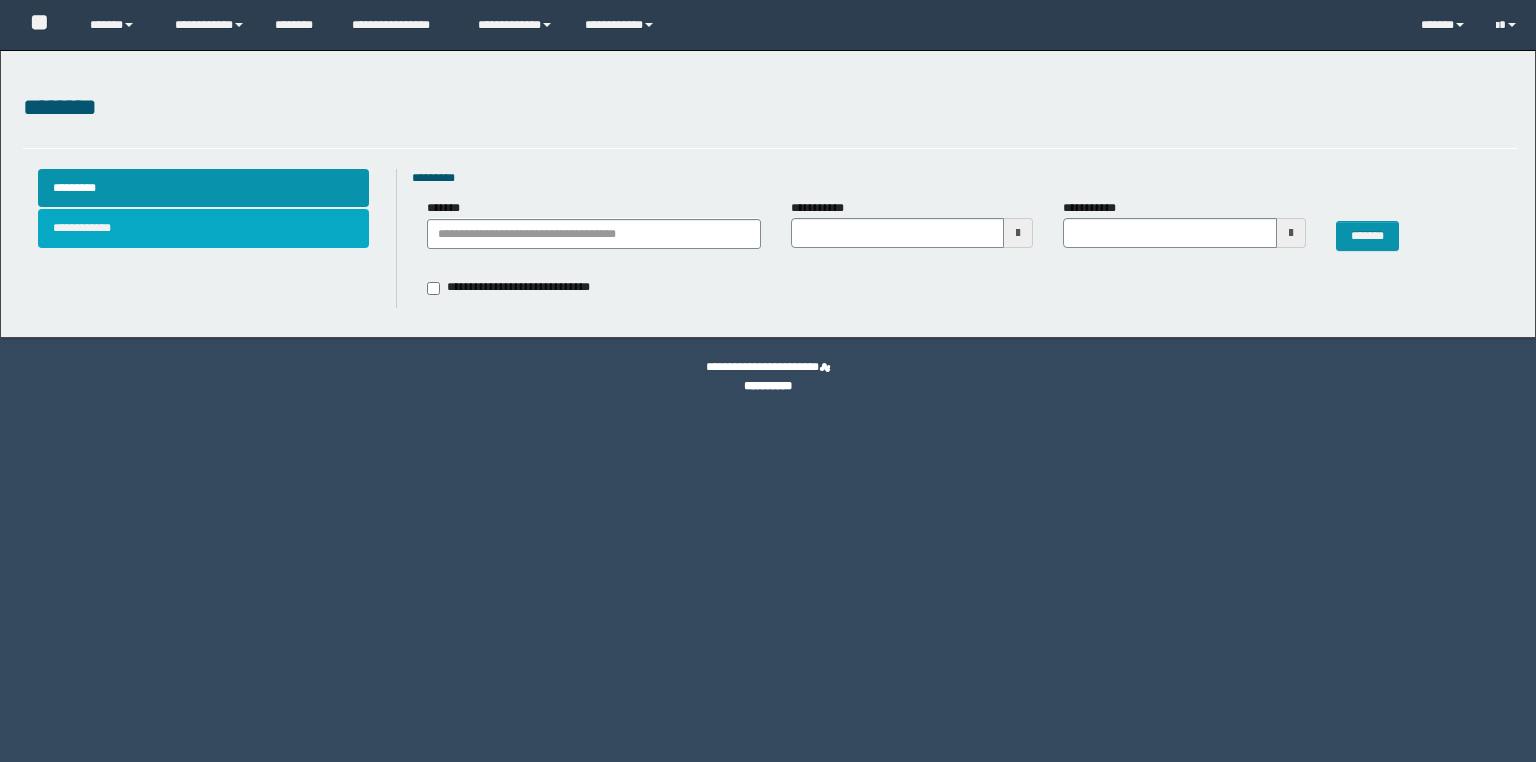 scroll, scrollTop: 0, scrollLeft: 0, axis: both 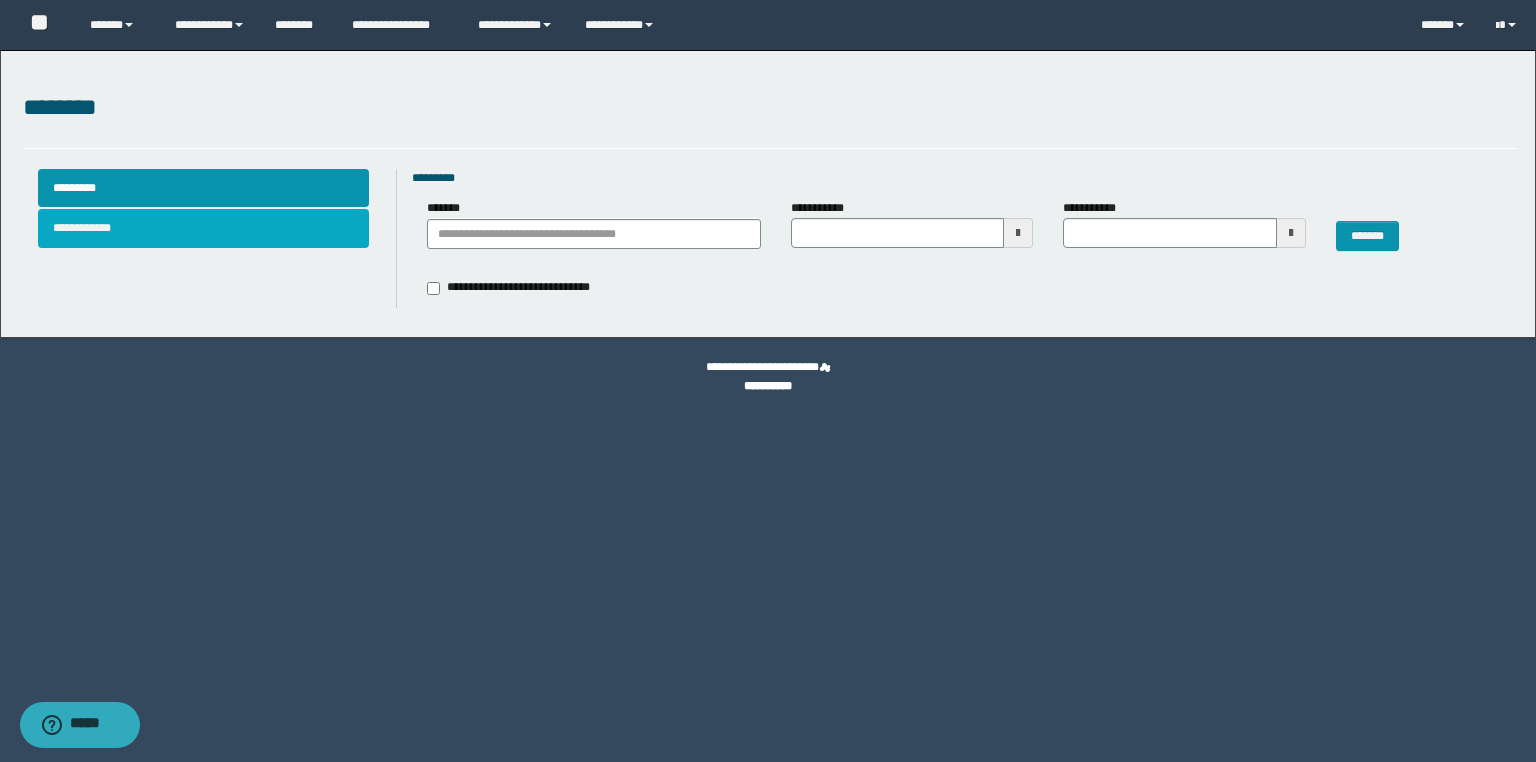 click on "**********" at bounding box center [204, 228] 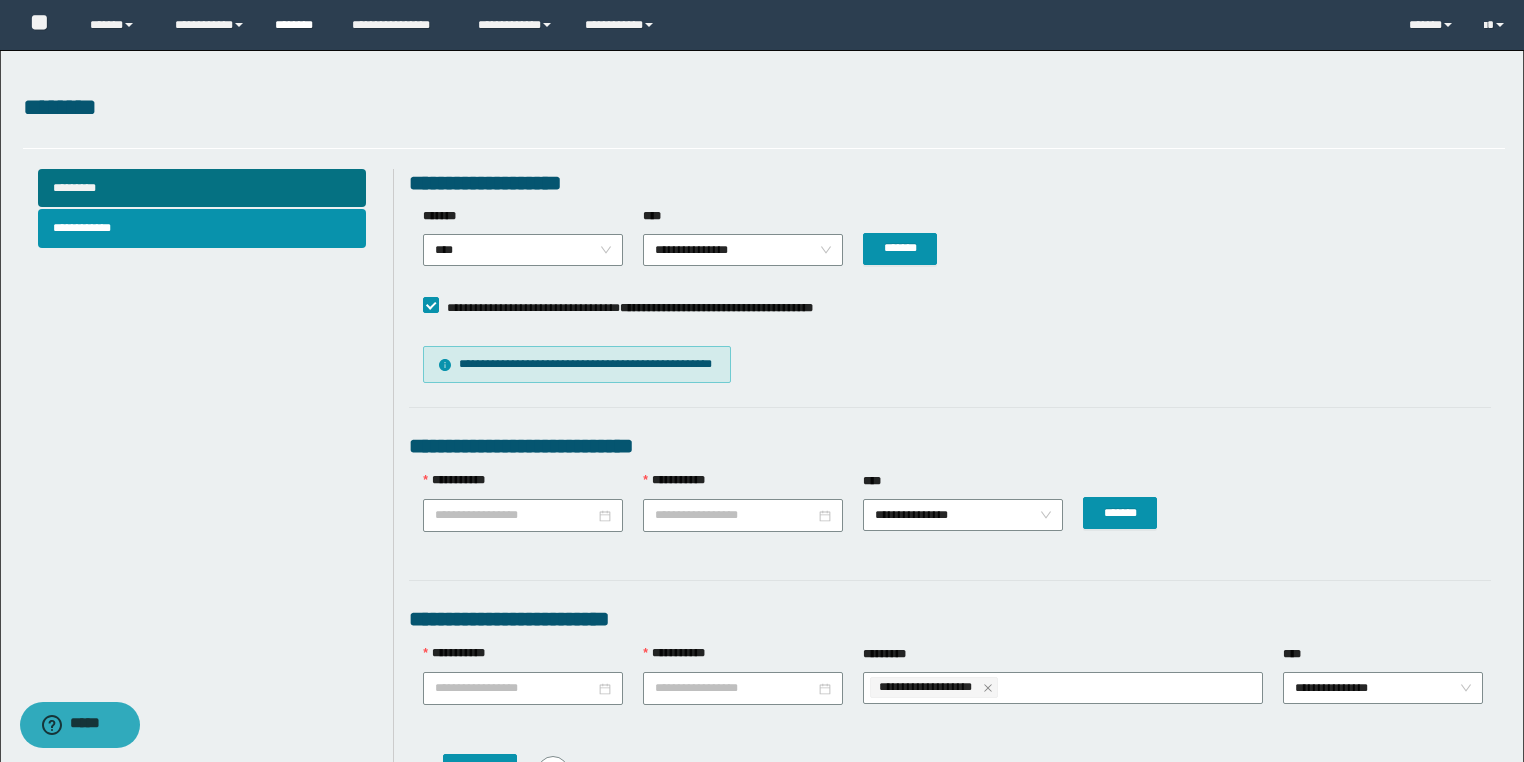 click on "********" at bounding box center [298, 25] 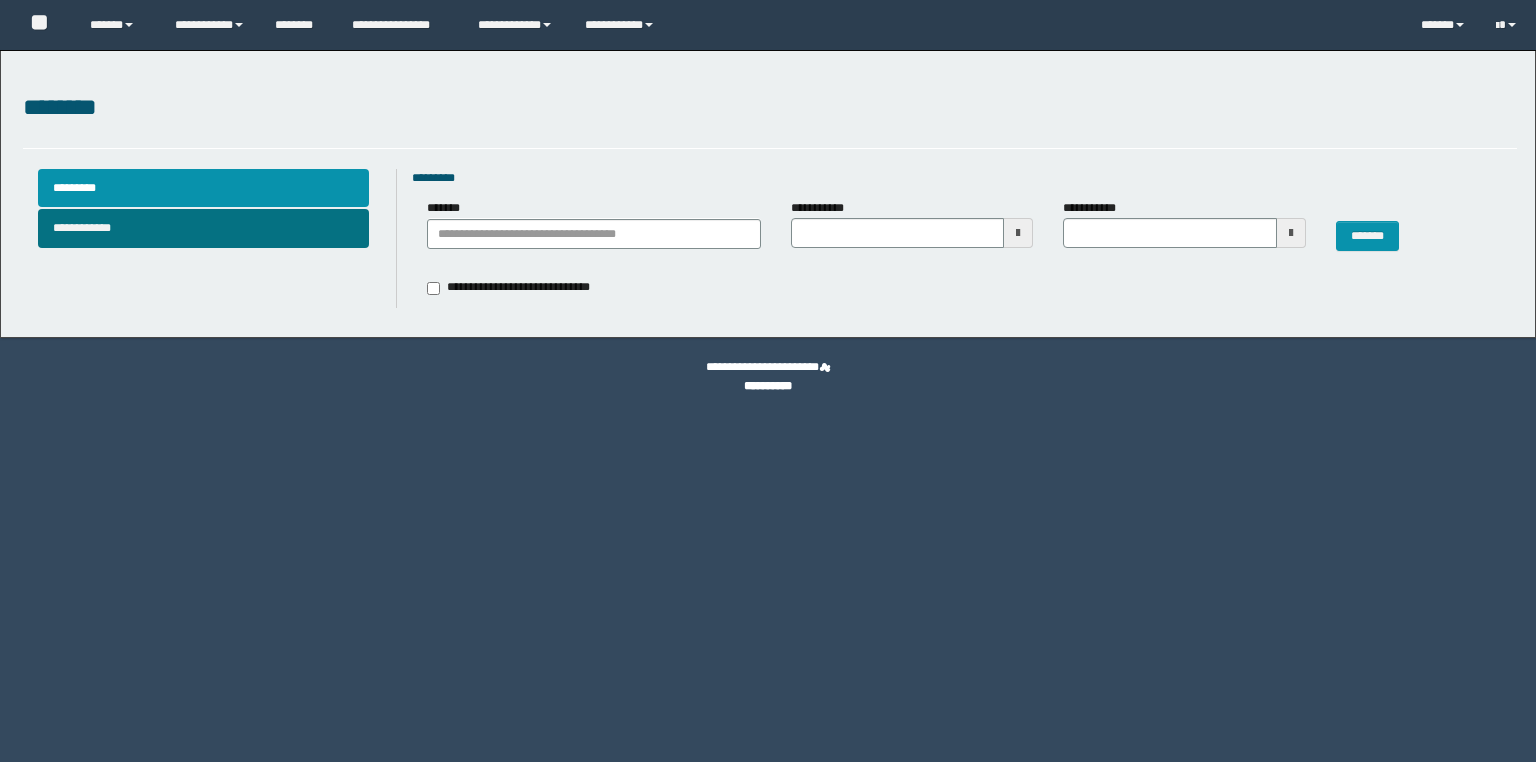 scroll, scrollTop: 0, scrollLeft: 0, axis: both 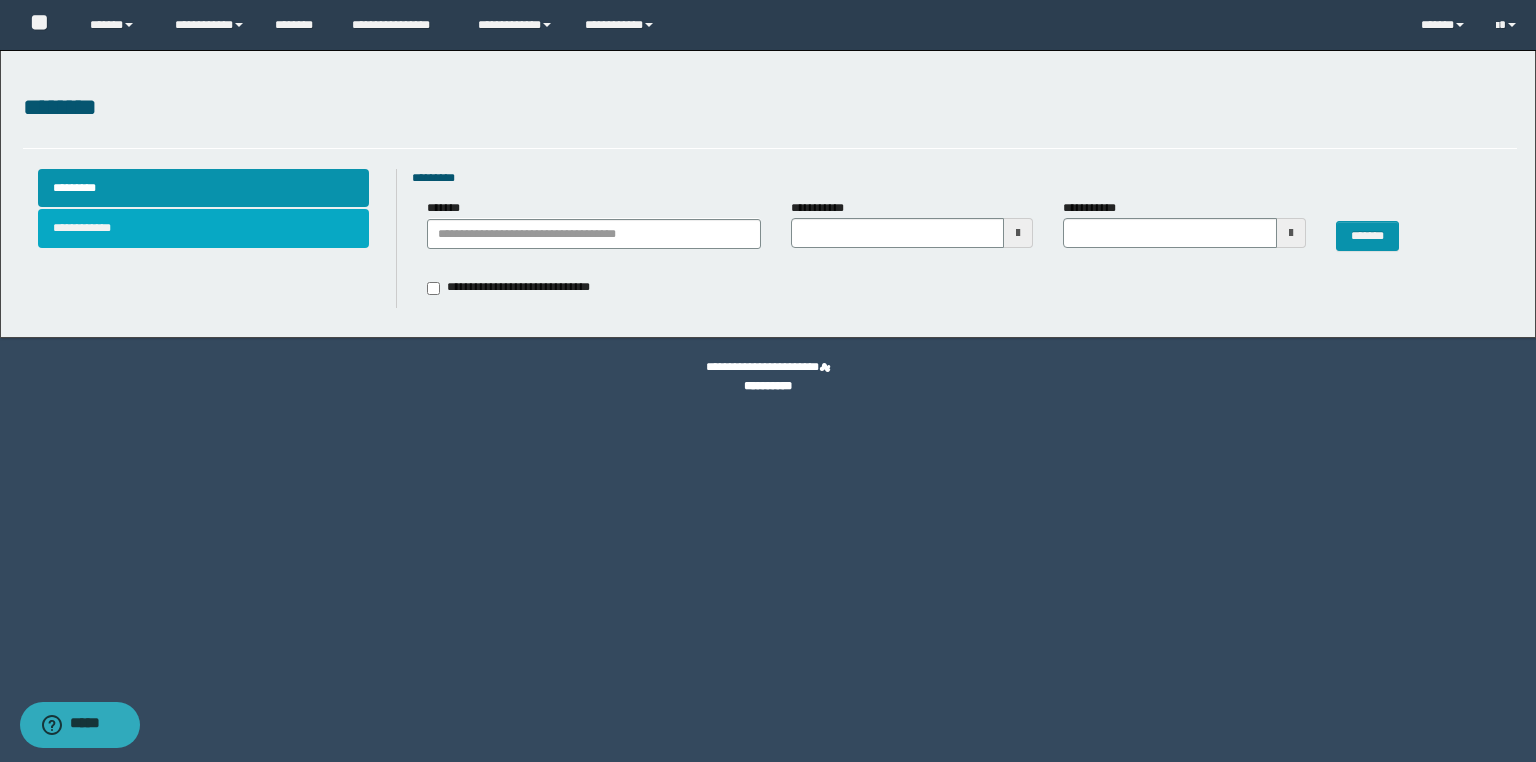 click on "**********" at bounding box center [204, 228] 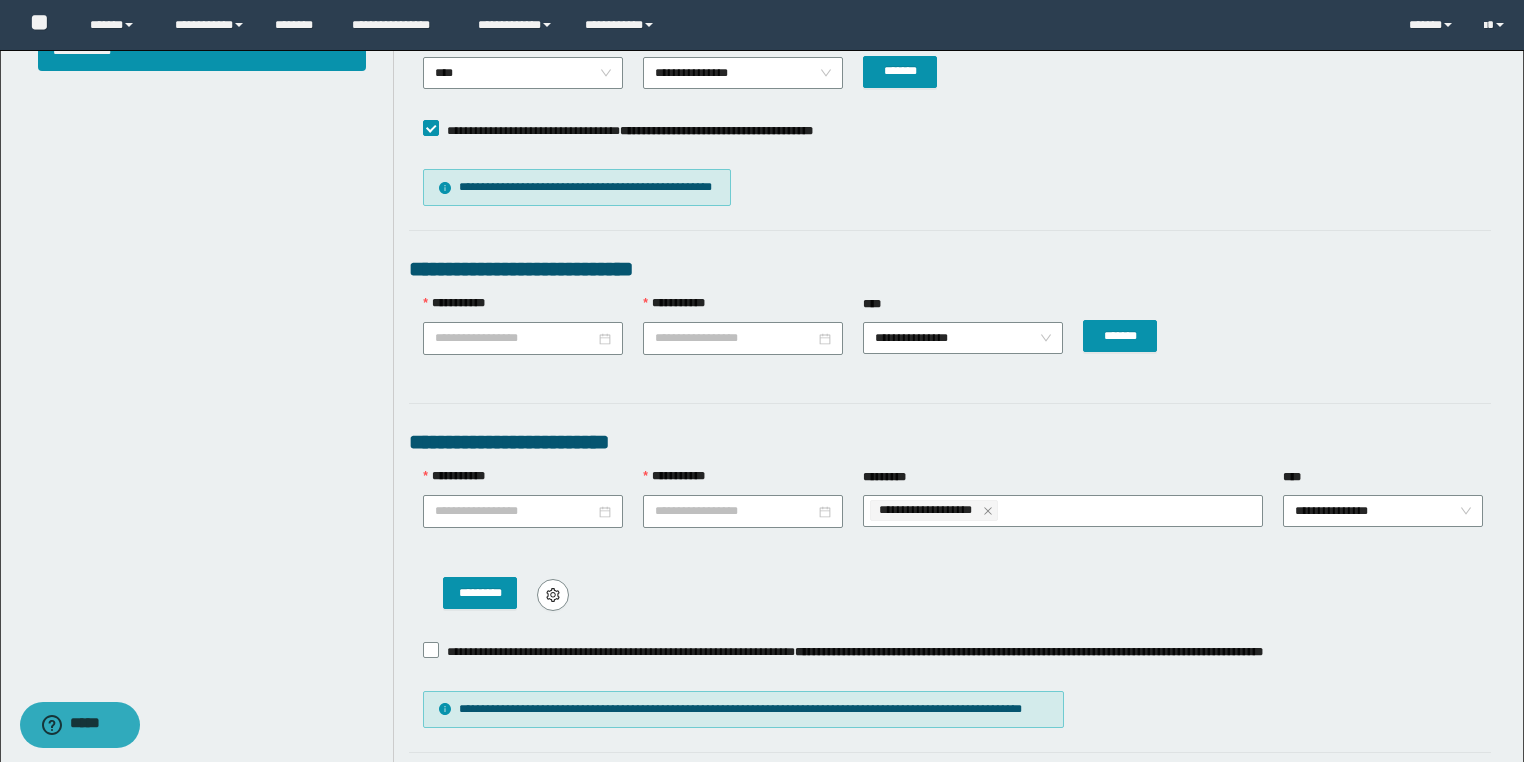 scroll, scrollTop: 80, scrollLeft: 0, axis: vertical 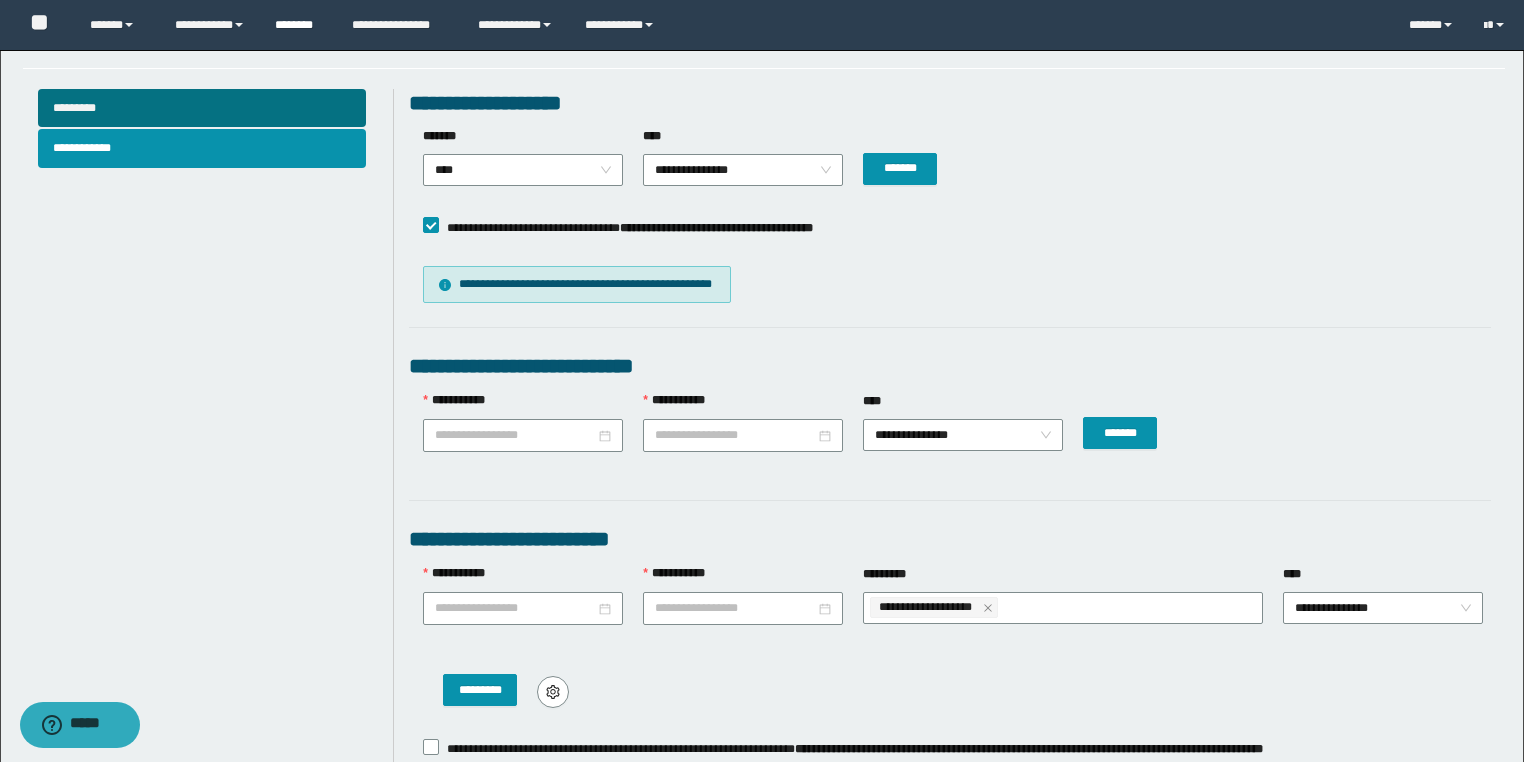 click on "********" at bounding box center (298, 25) 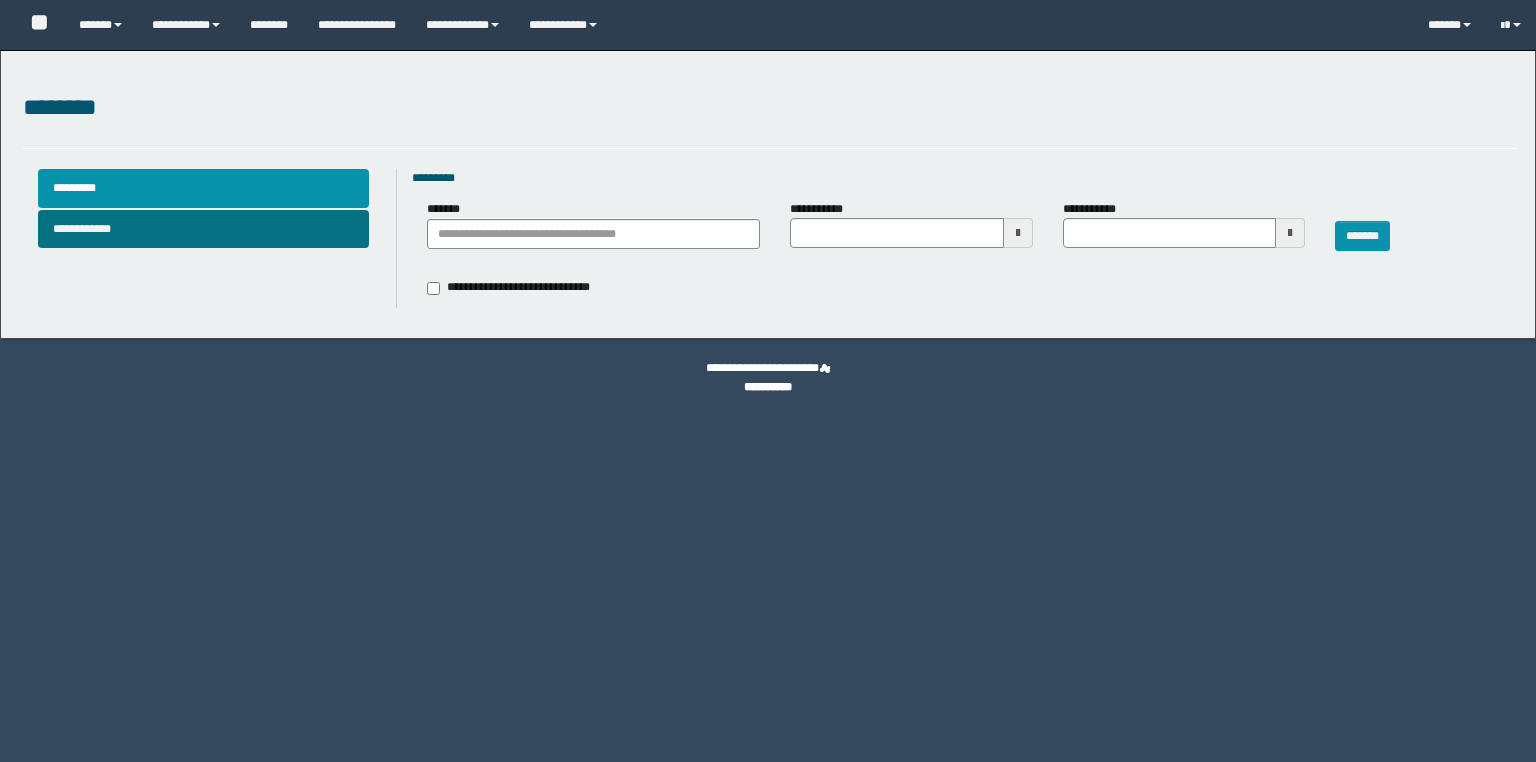 scroll, scrollTop: 0, scrollLeft: 0, axis: both 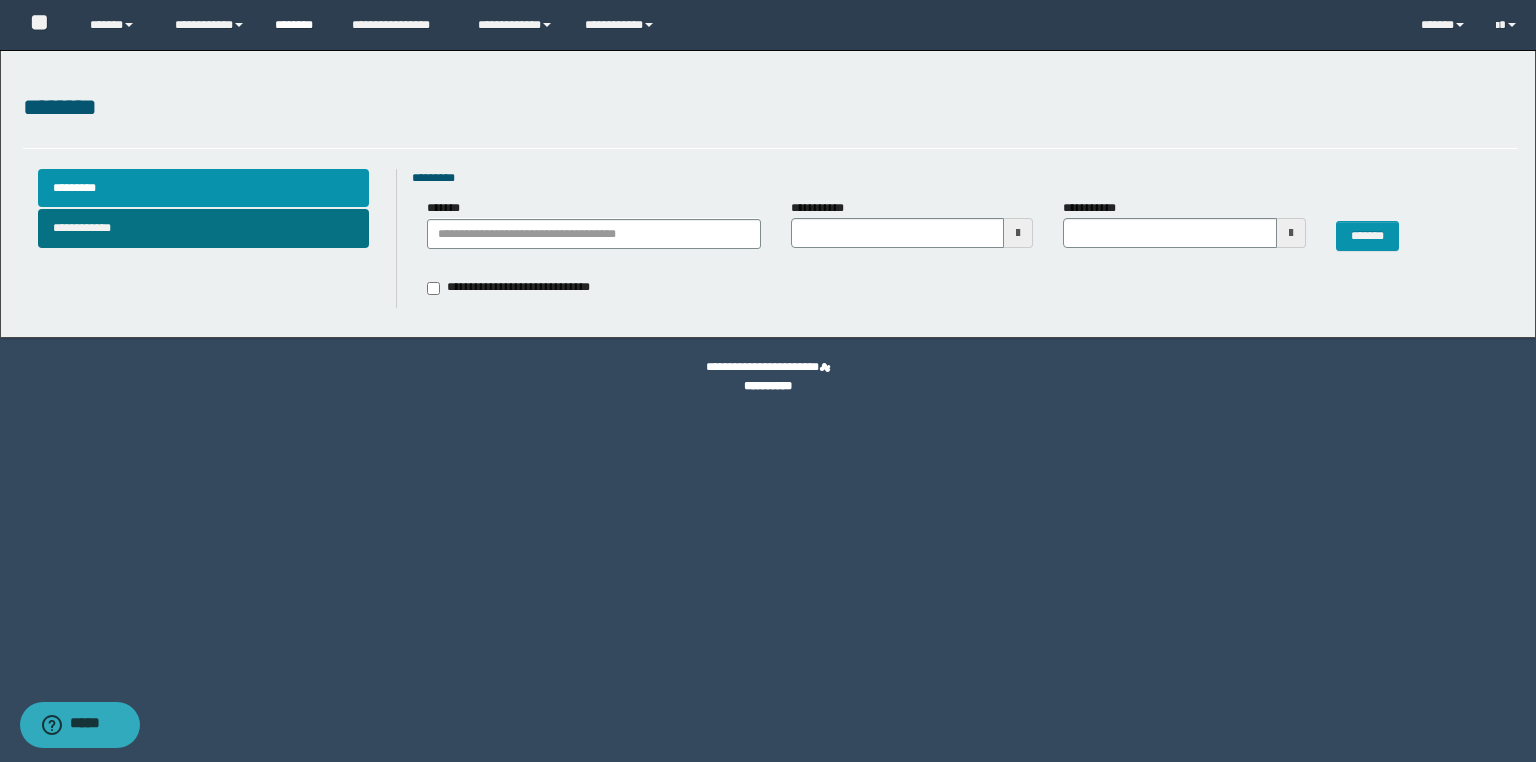 click on "********" at bounding box center (298, 25) 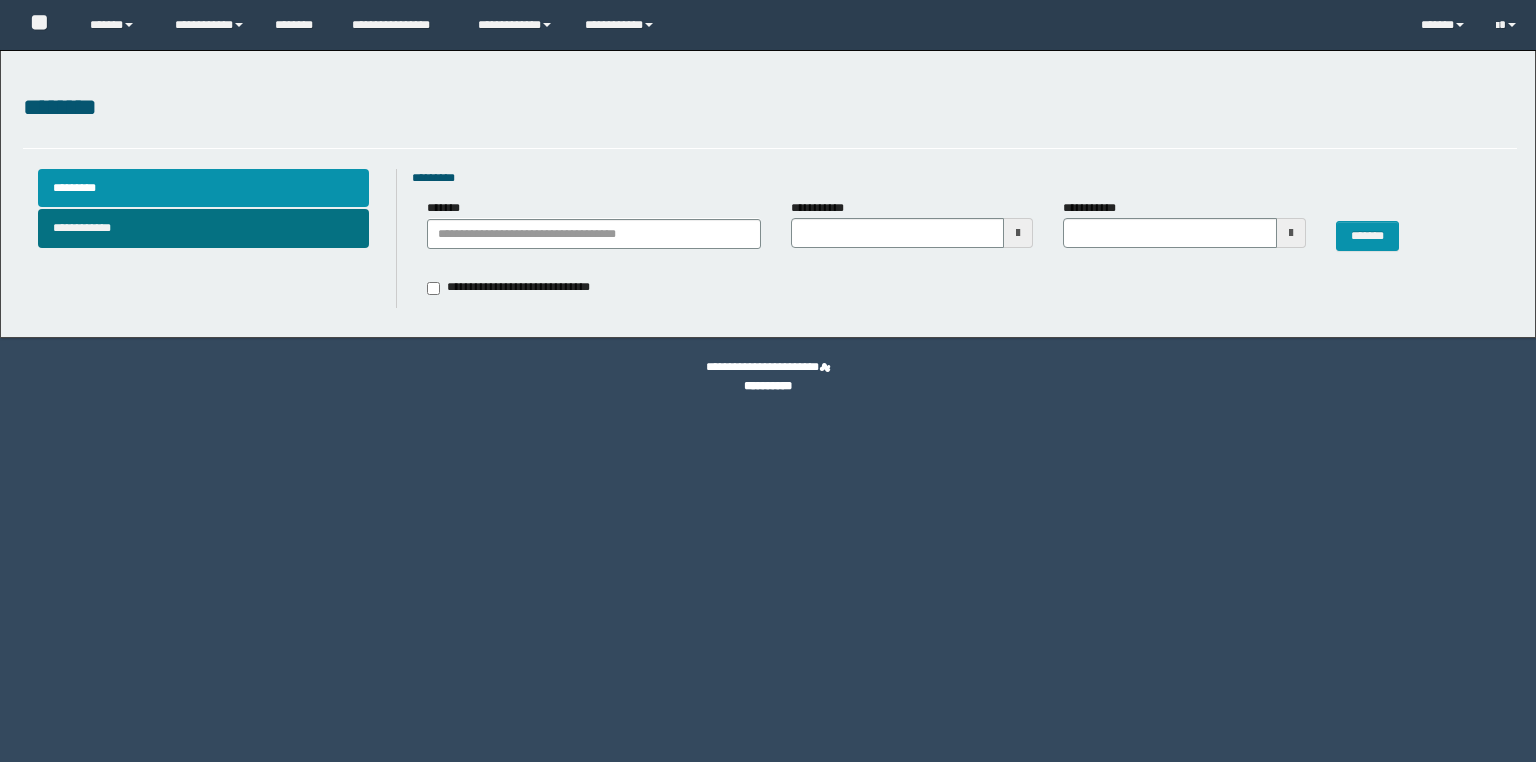 scroll, scrollTop: 0, scrollLeft: 0, axis: both 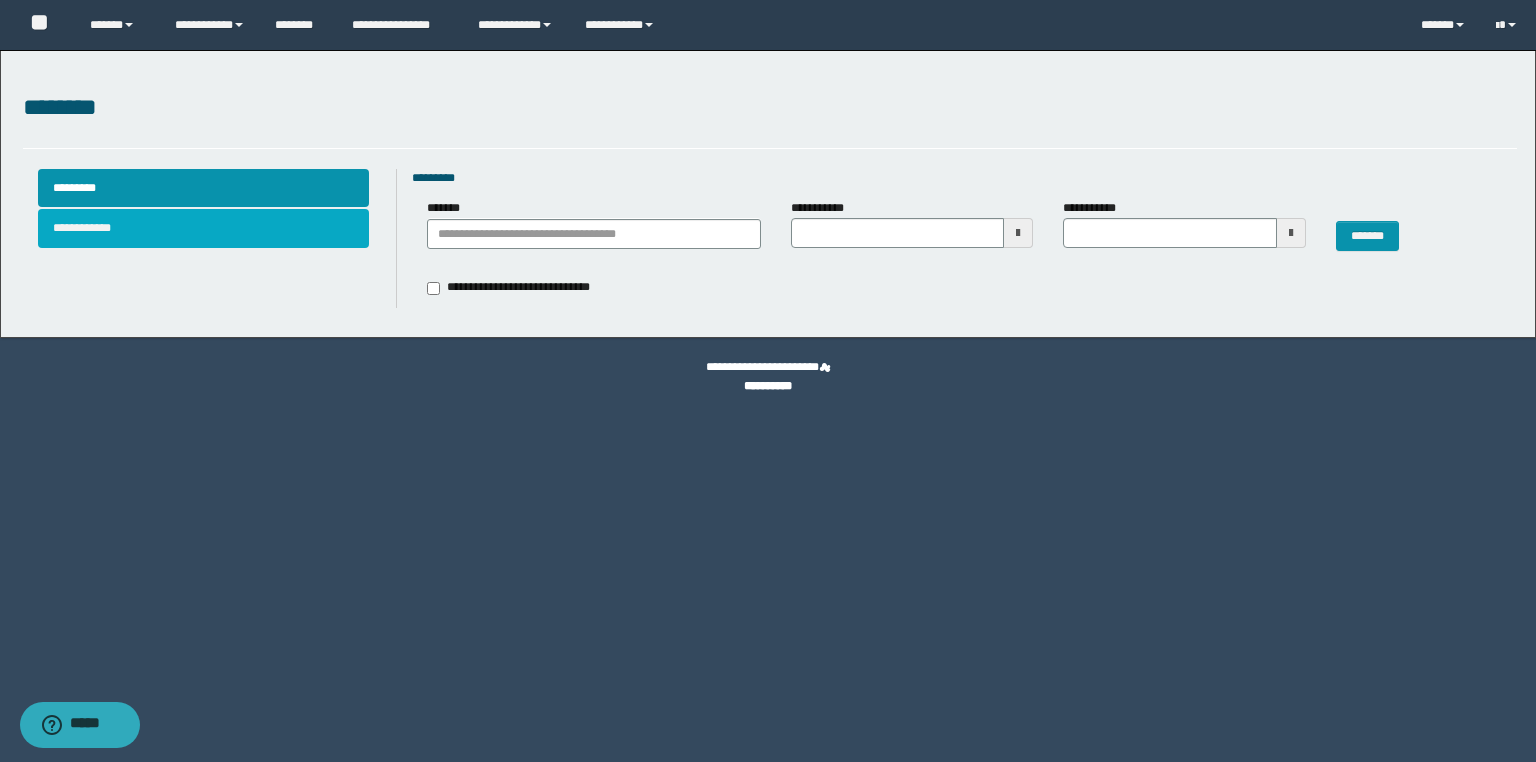 click on "**********" at bounding box center (204, 228) 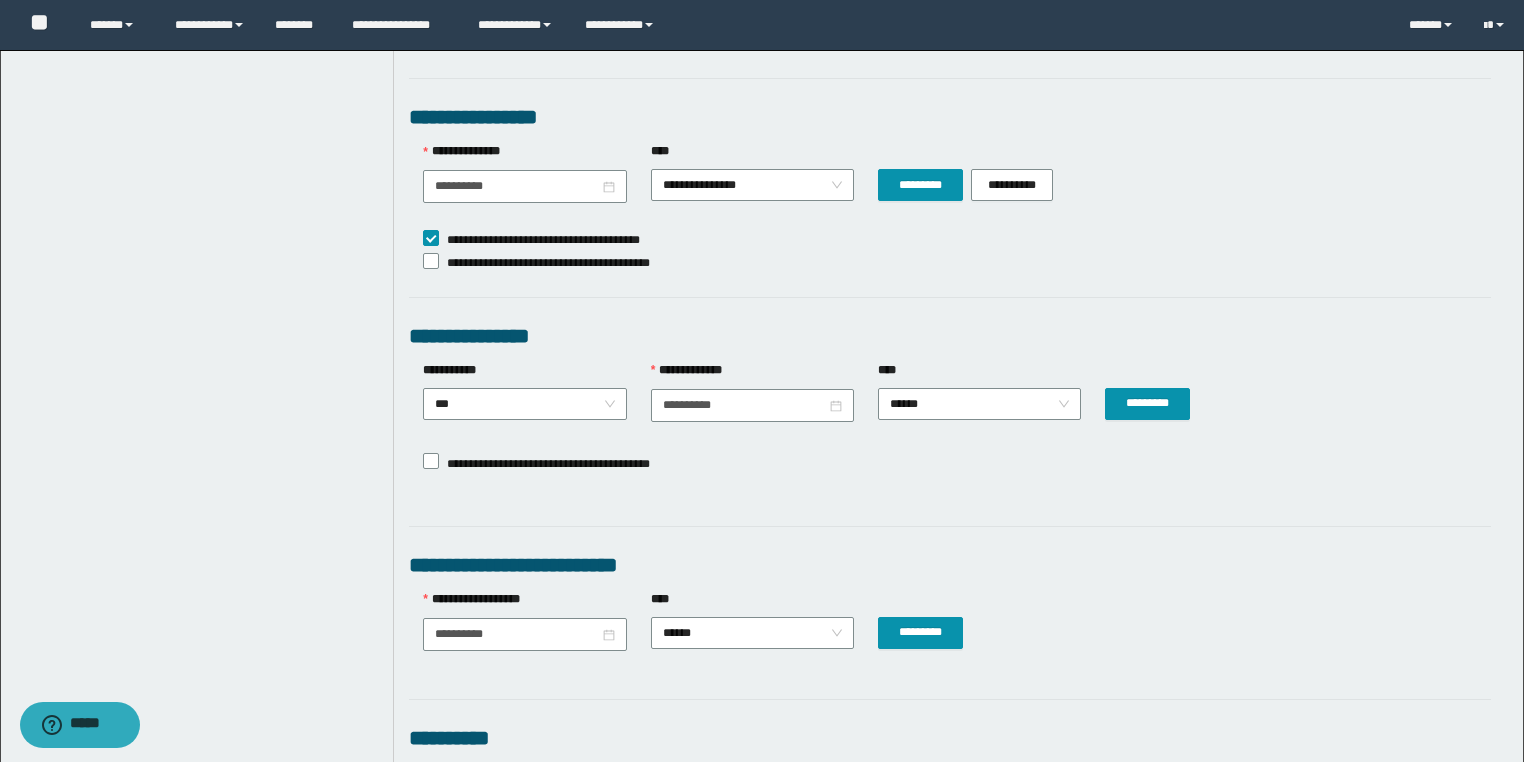 scroll, scrollTop: 1280, scrollLeft: 0, axis: vertical 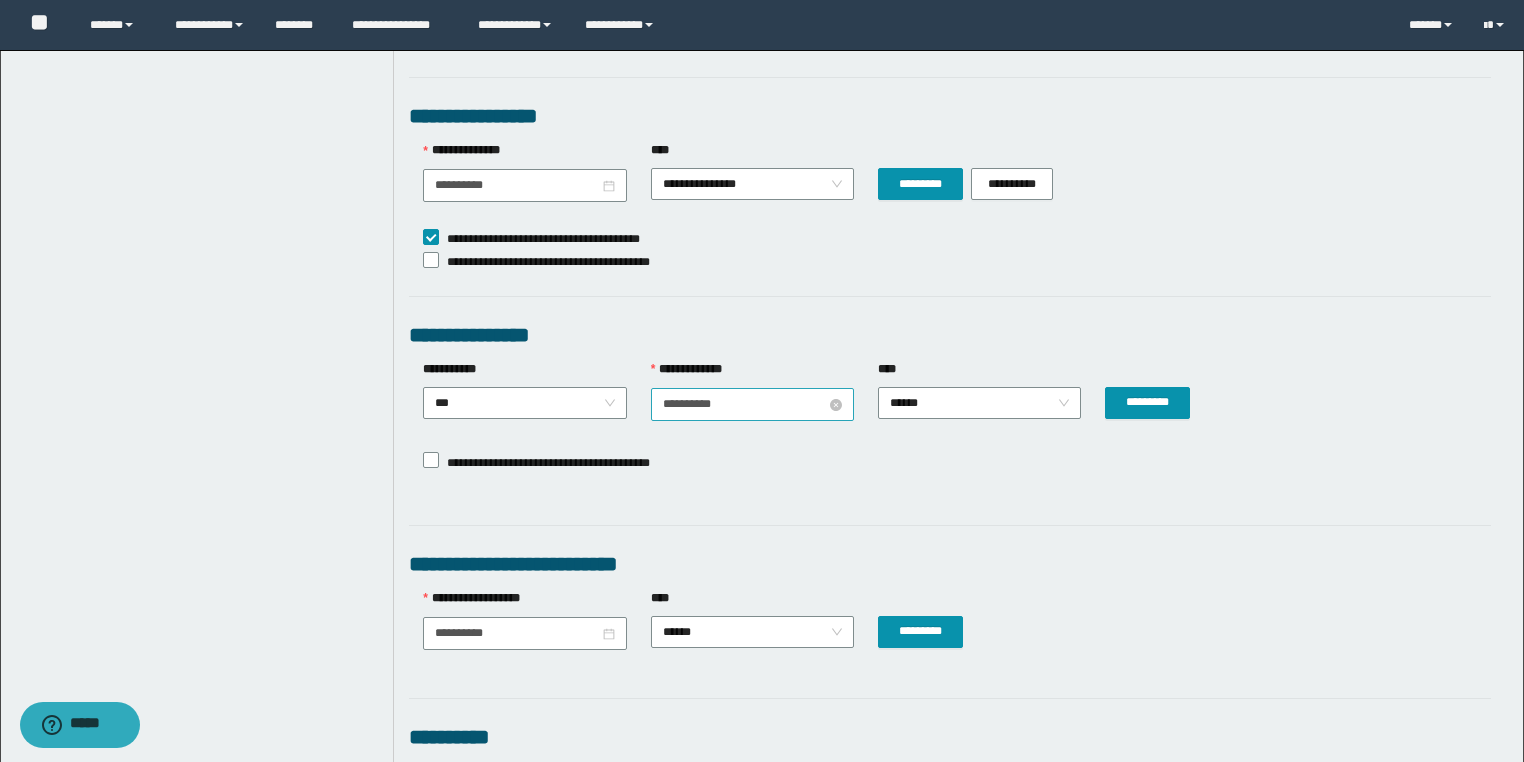 click on "**********" at bounding box center [744, 404] 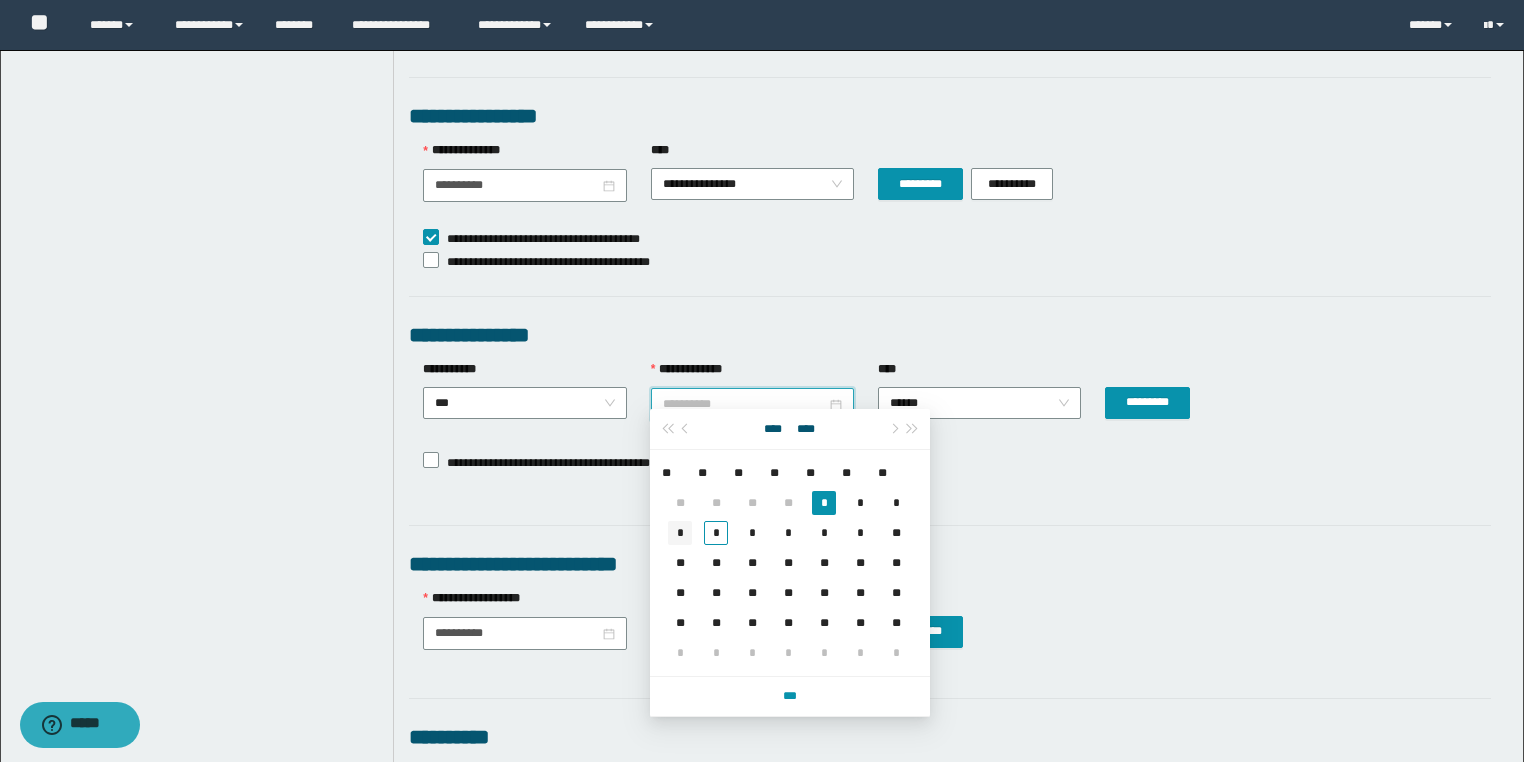 click on "*" at bounding box center [680, 533] 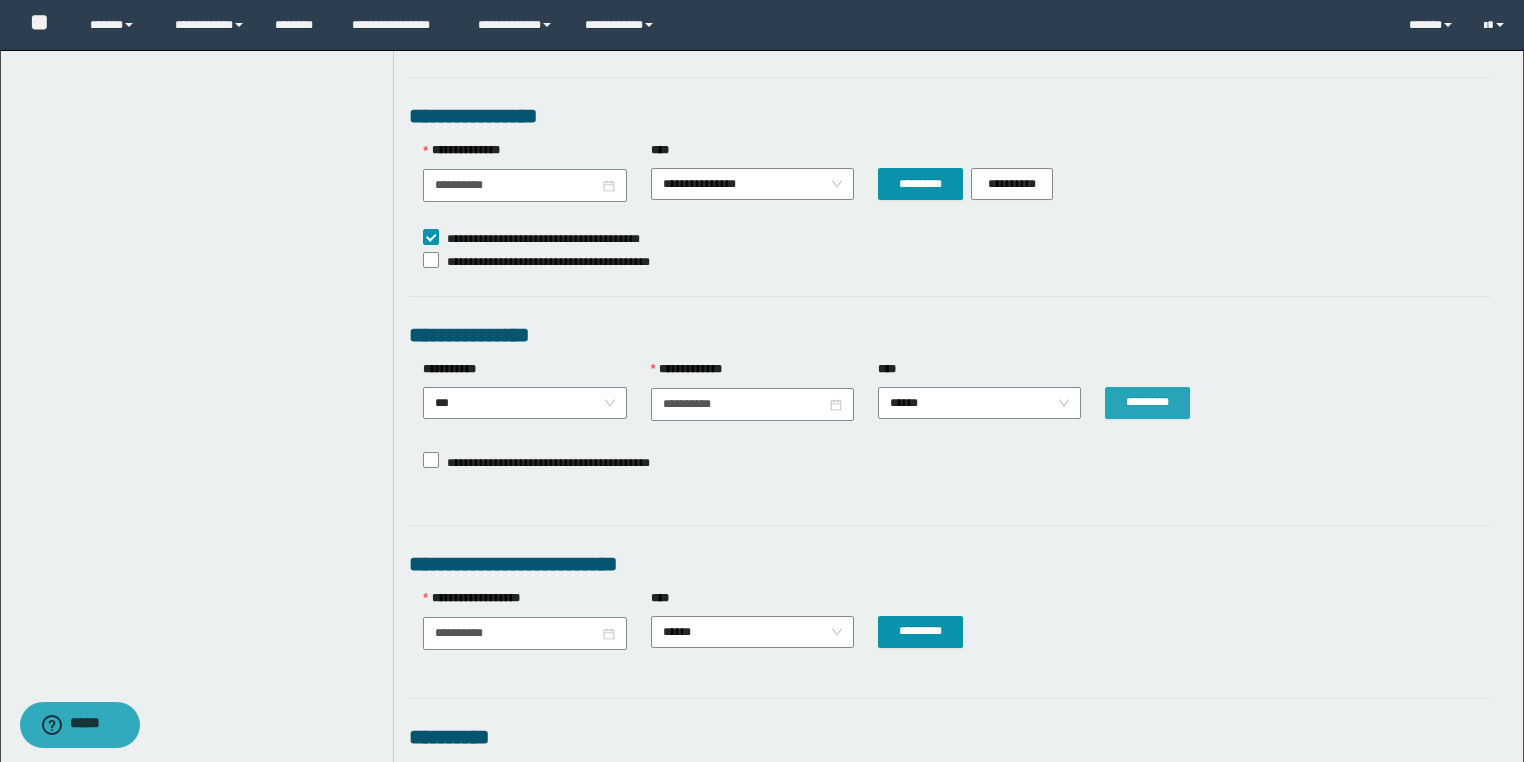 click on "*********" at bounding box center (1147, 403) 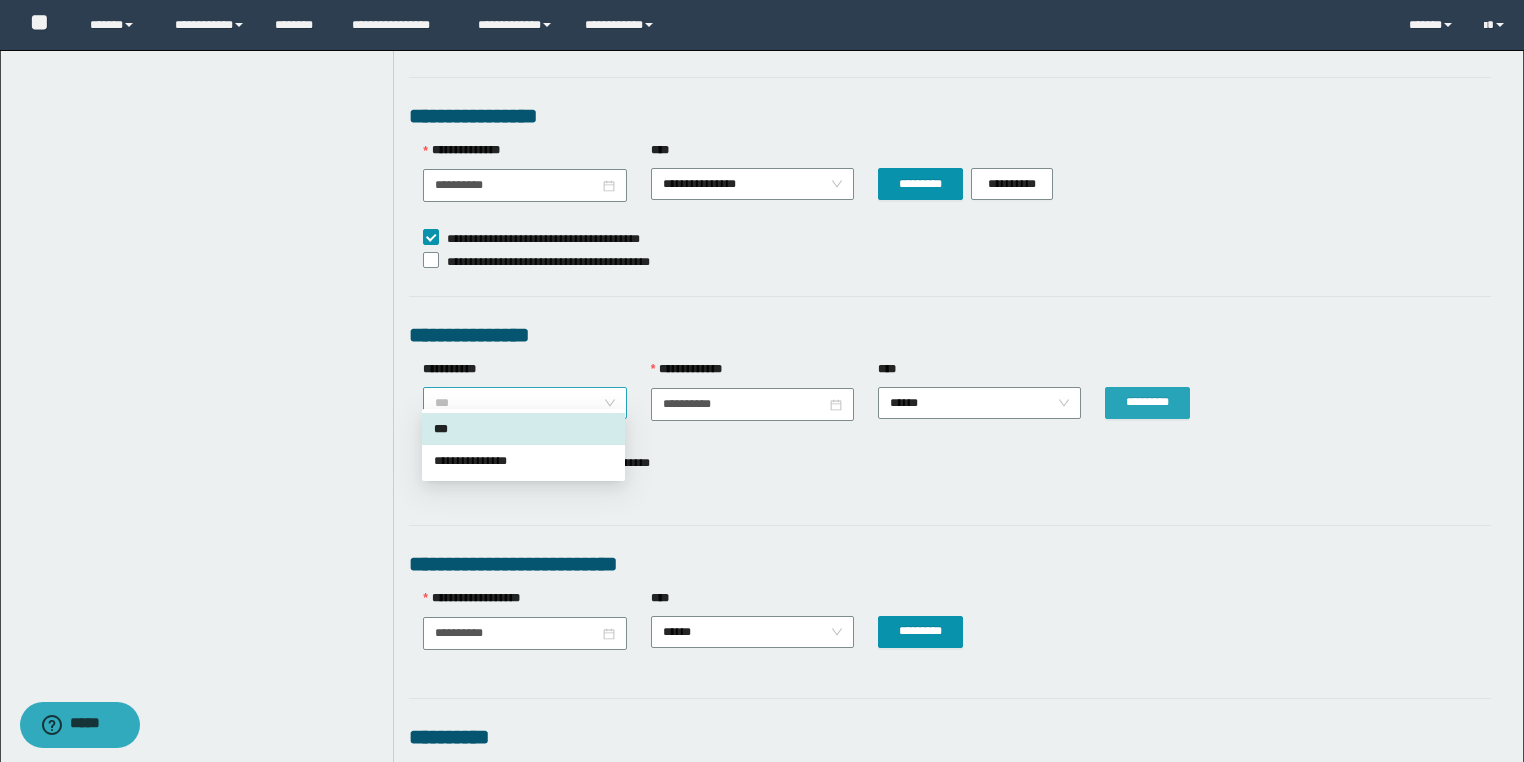 click on "***" at bounding box center [525, 403] 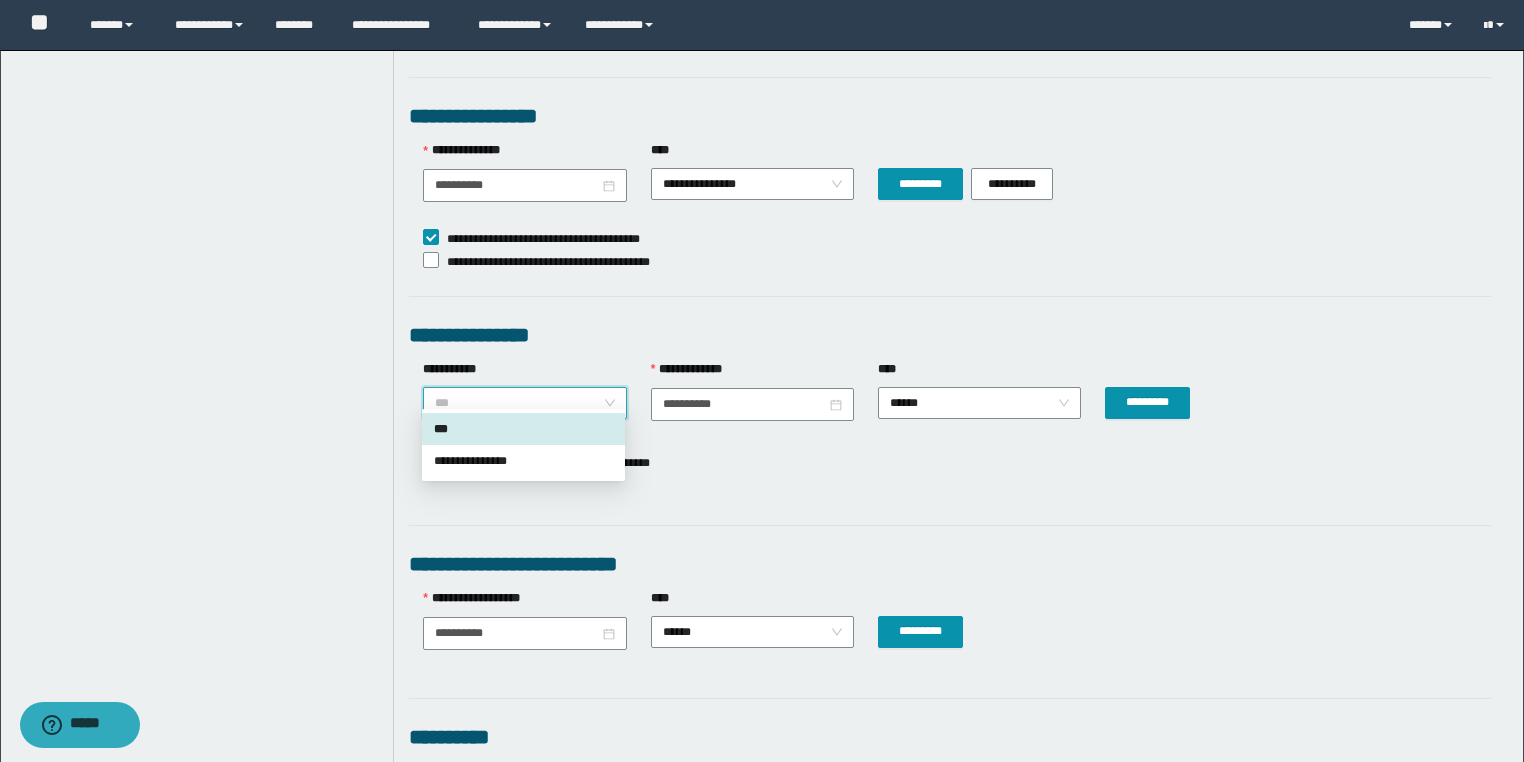 drag, startPoint x: 497, startPoint y: 431, endPoint x: 531, endPoint y: 432, distance: 34.0147 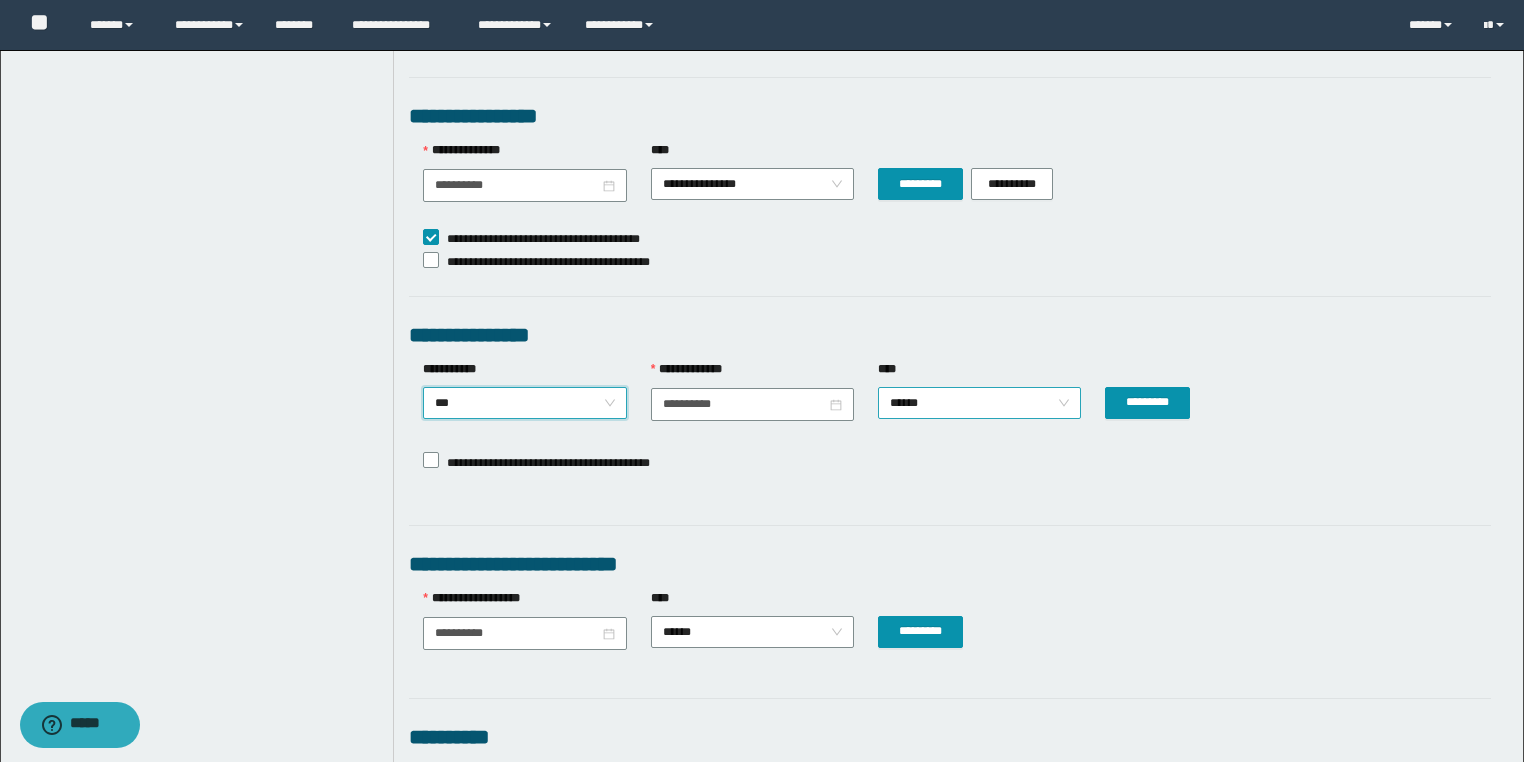 click on "******" at bounding box center (980, 403) 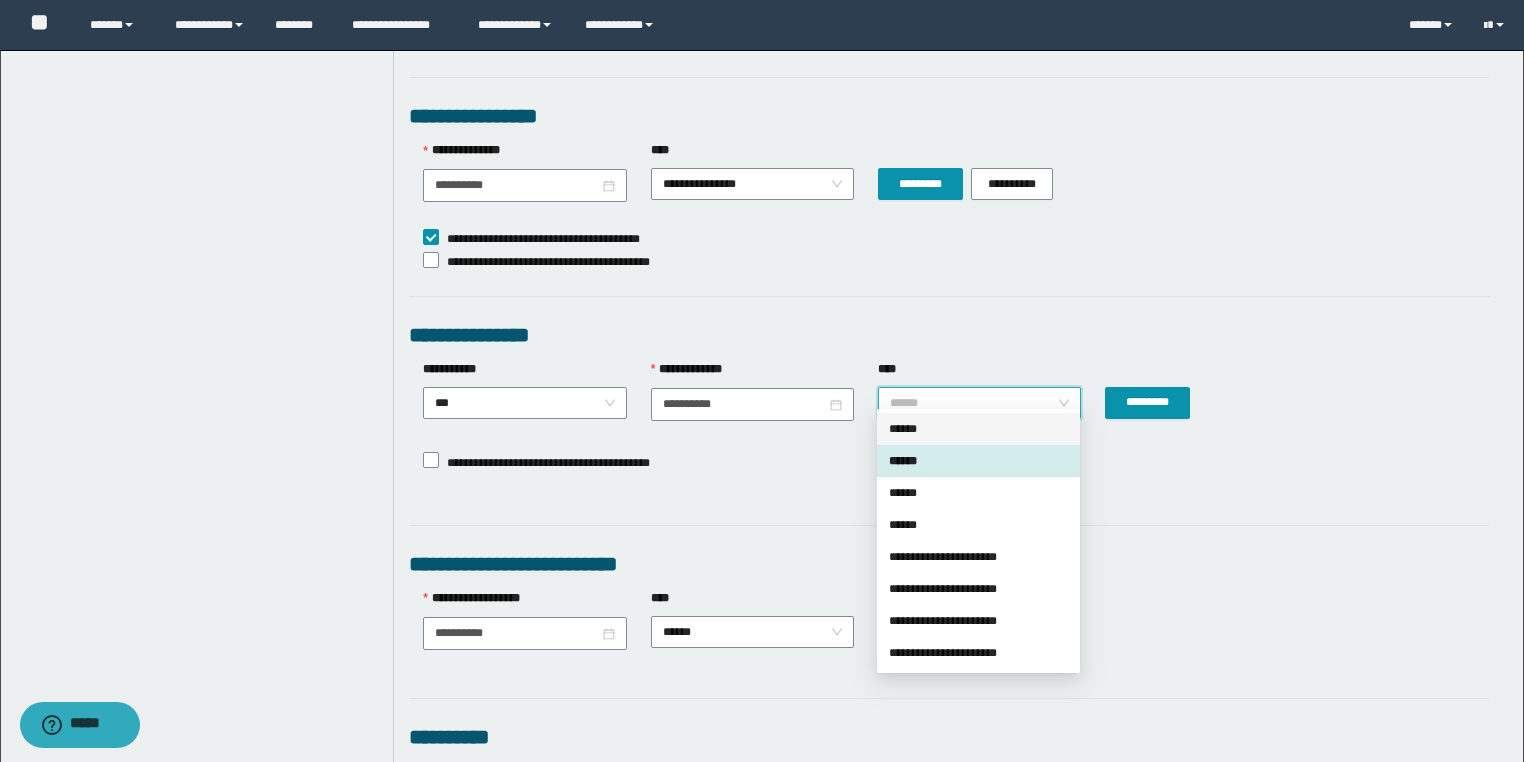 click on "******" at bounding box center (978, 429) 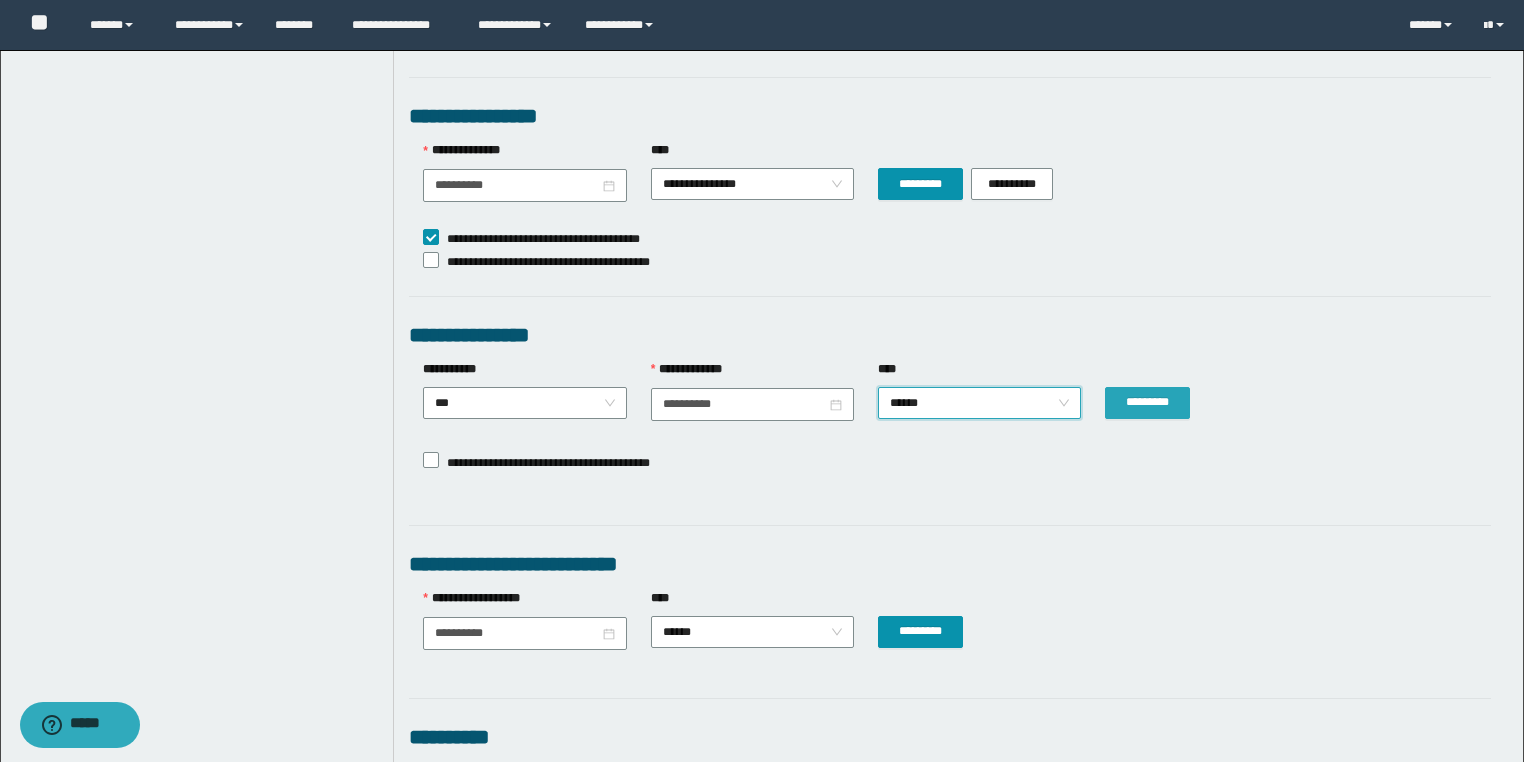 click on "*********" at bounding box center [1147, 402] 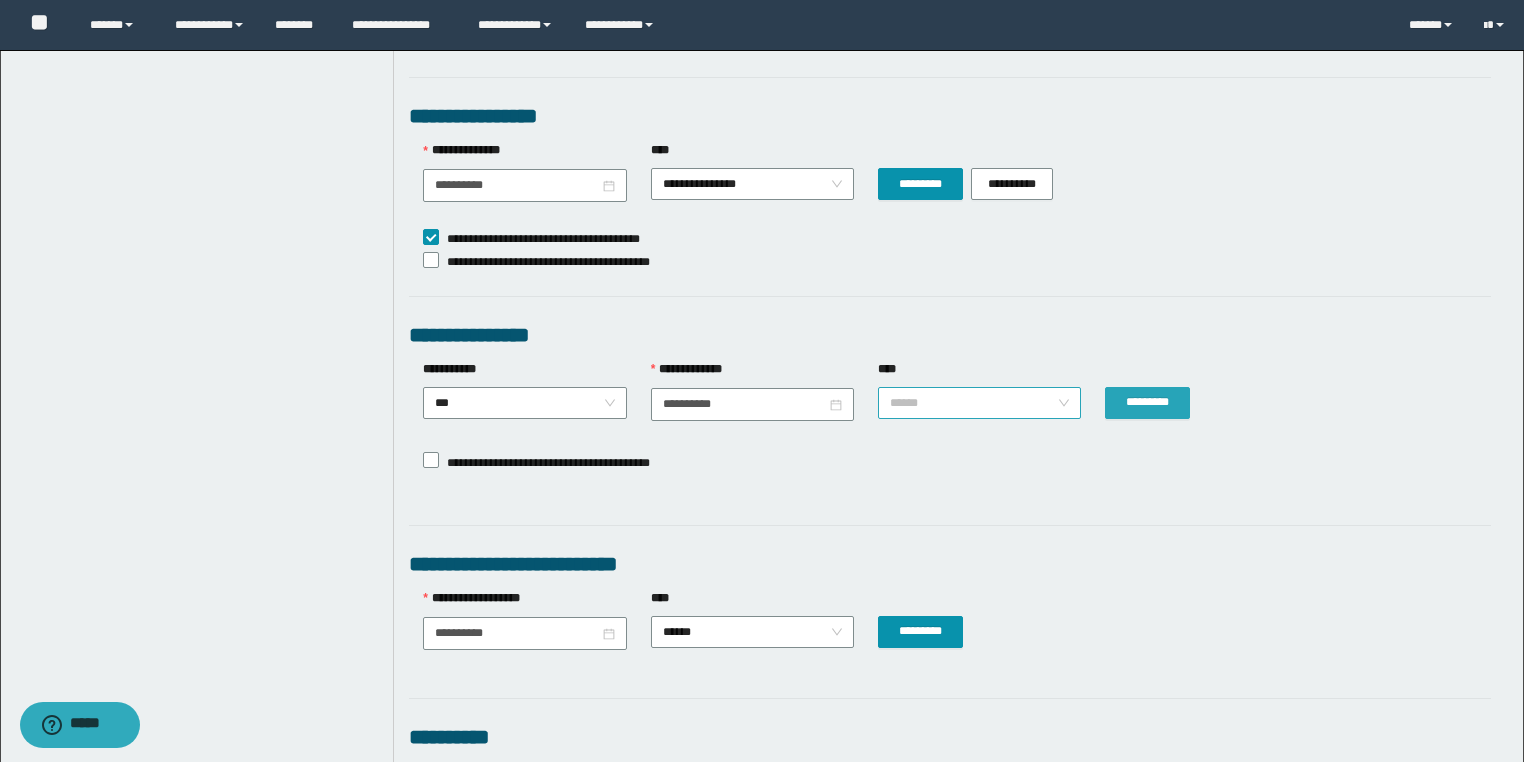 click on "******" at bounding box center [980, 403] 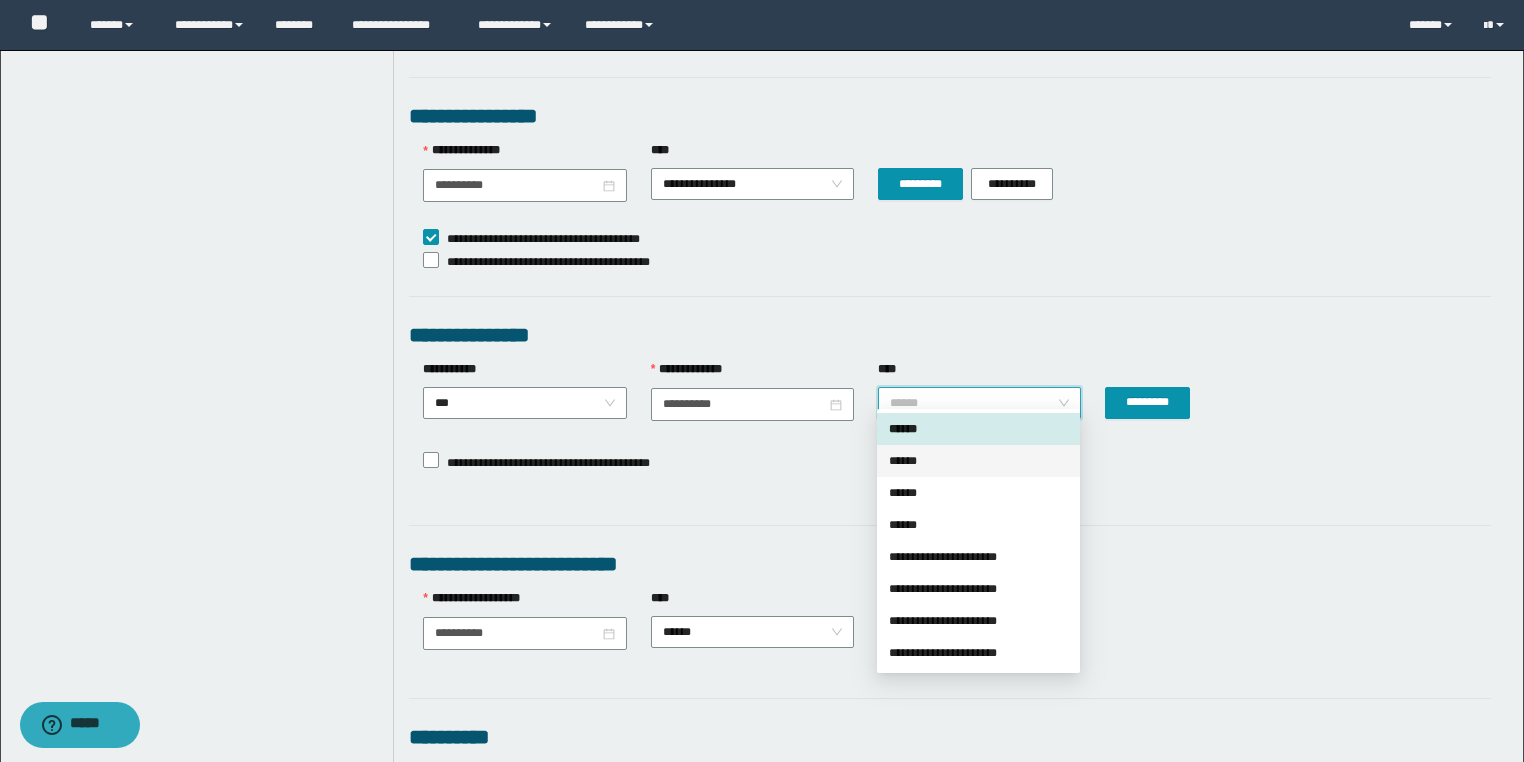 click on "******" at bounding box center (978, 461) 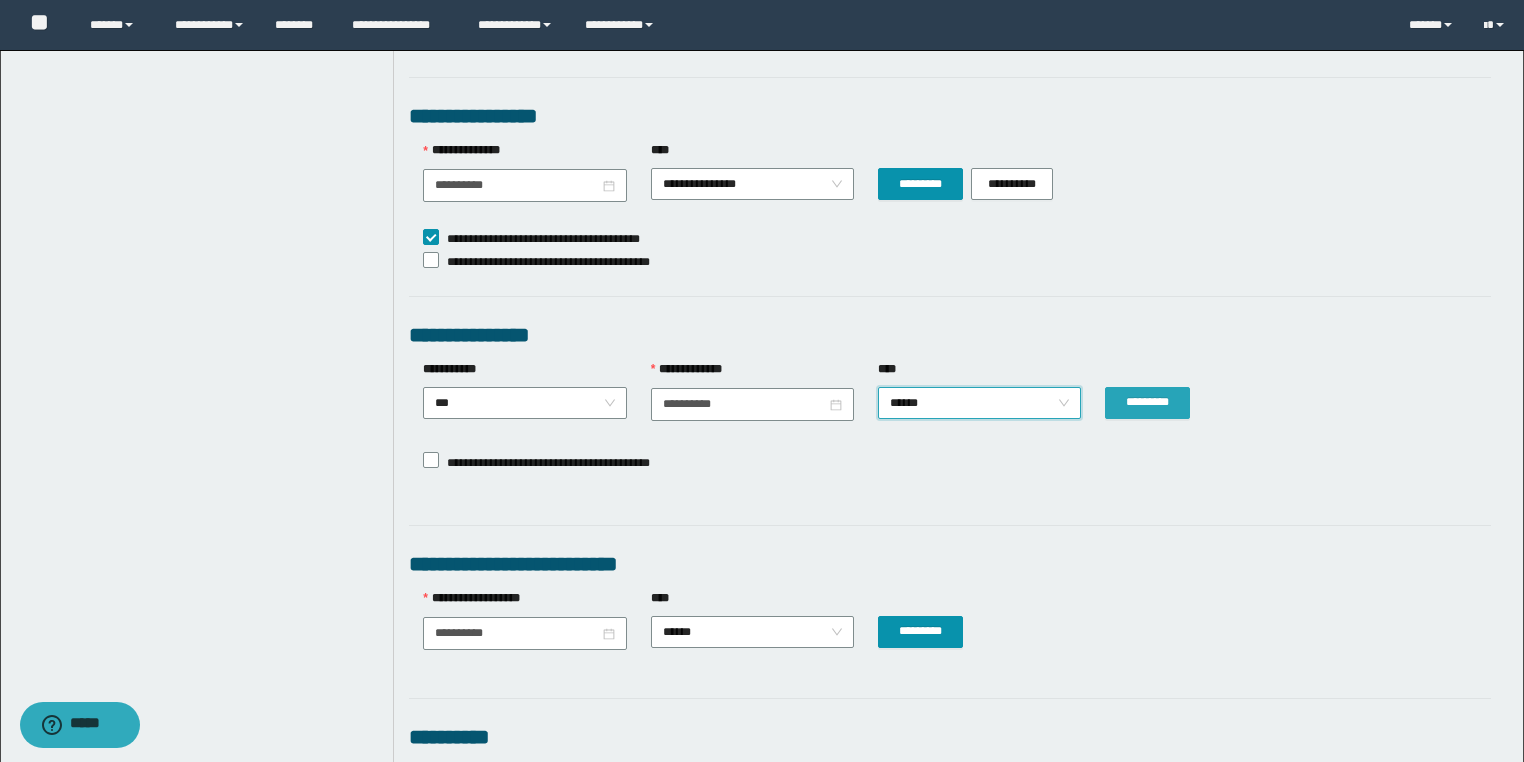 click on "*********" at bounding box center (1147, 402) 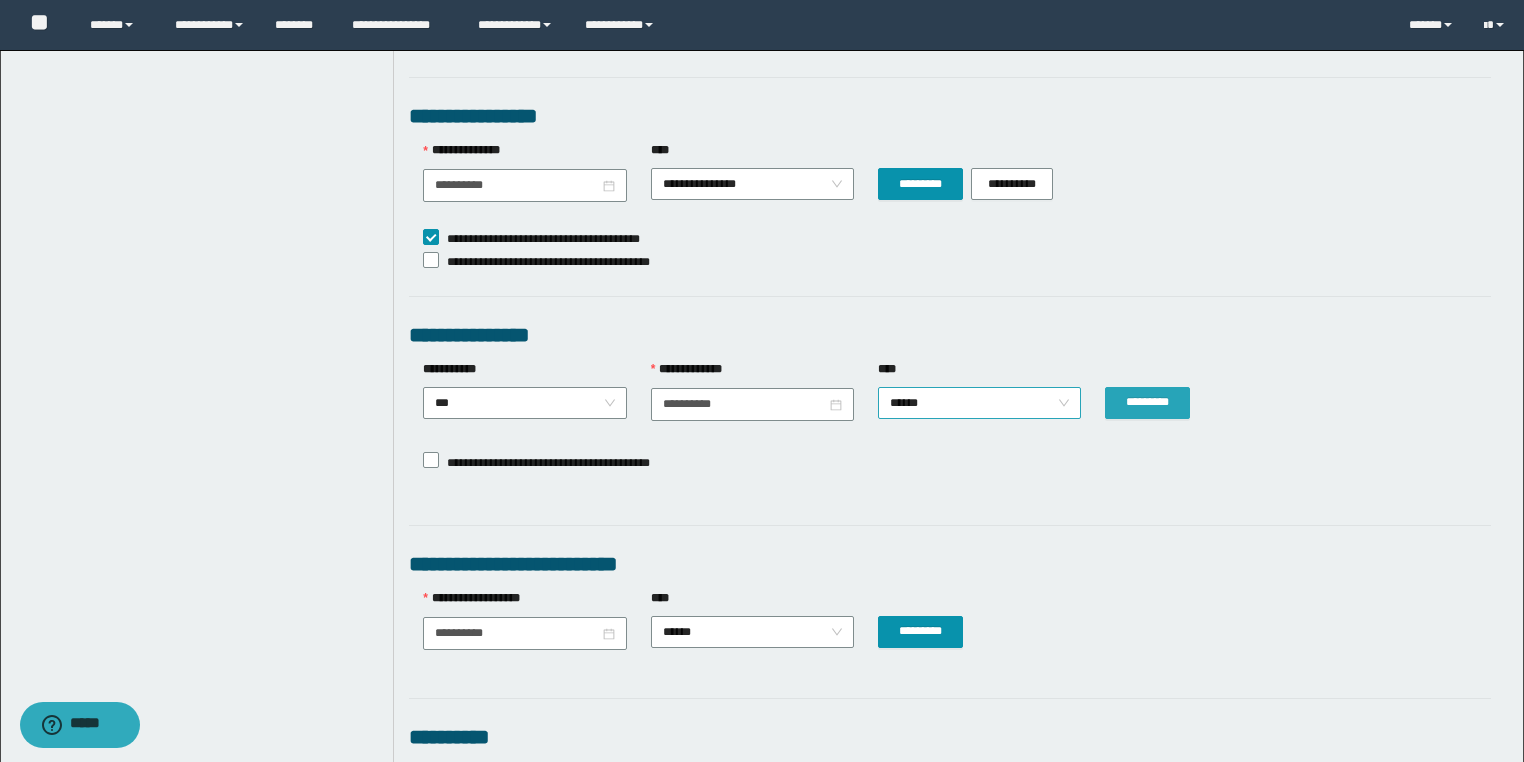 click on "******" at bounding box center [980, 403] 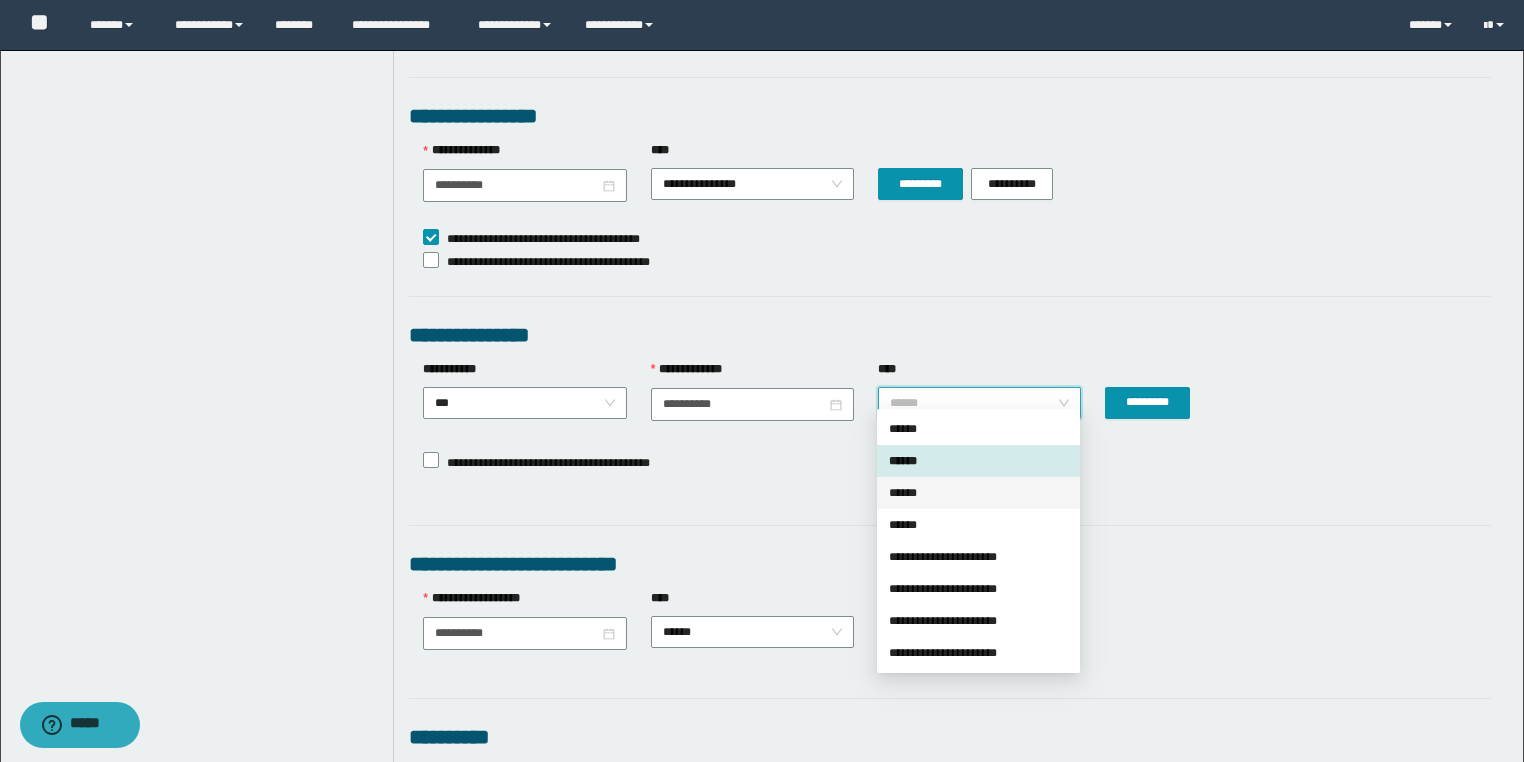 click on "******" at bounding box center [978, 493] 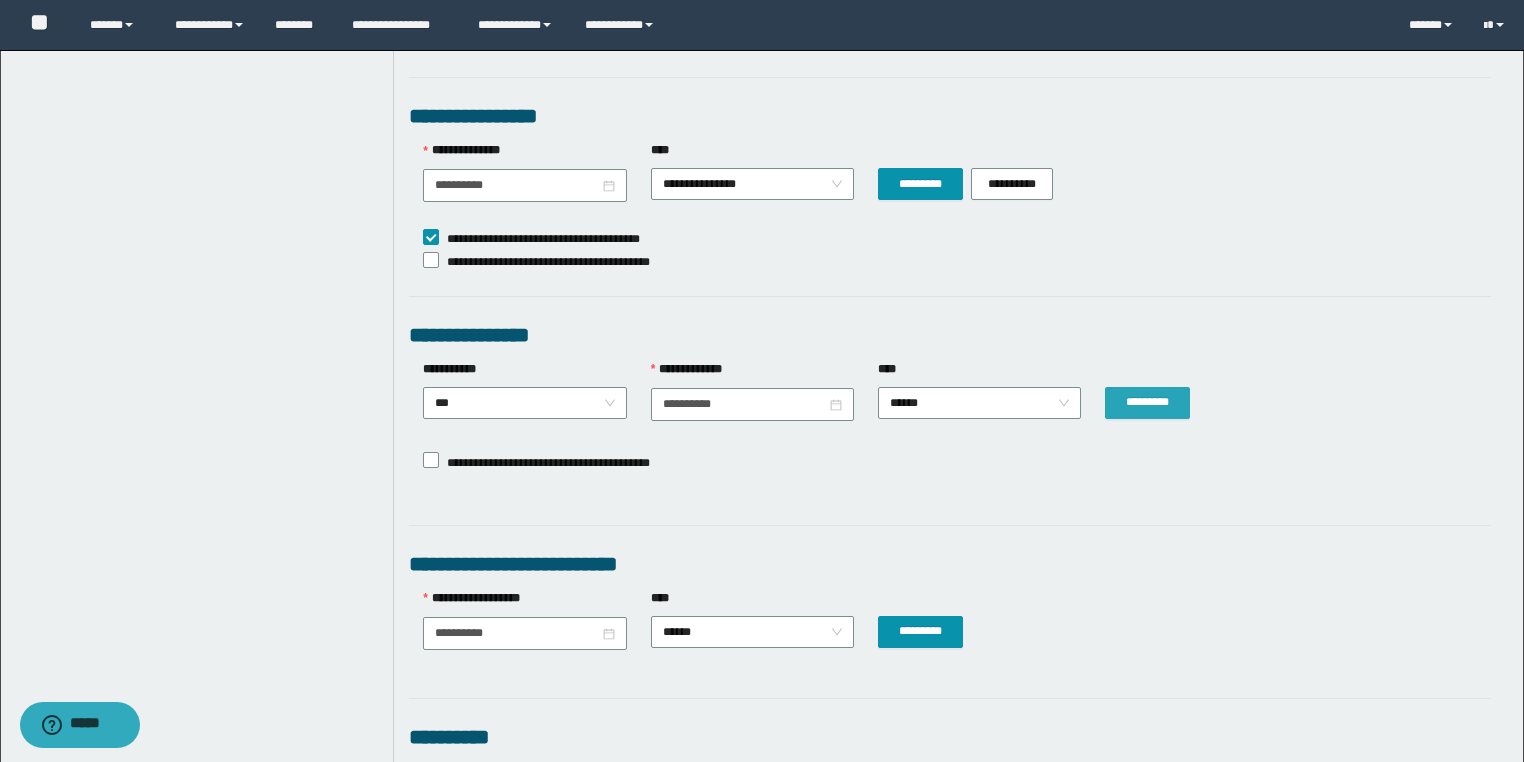 click on "*********" at bounding box center (1147, 403) 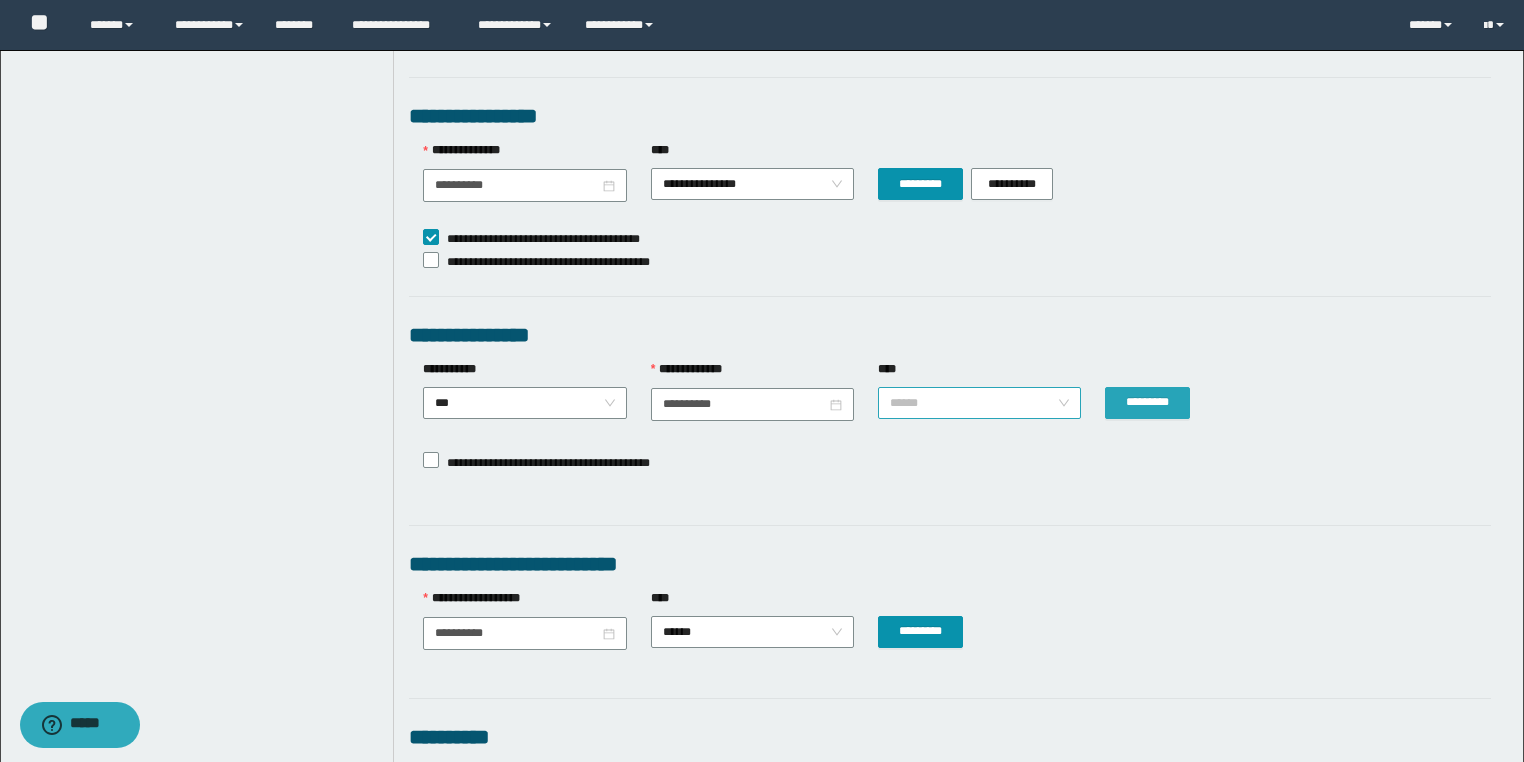 click on "******" at bounding box center (980, 403) 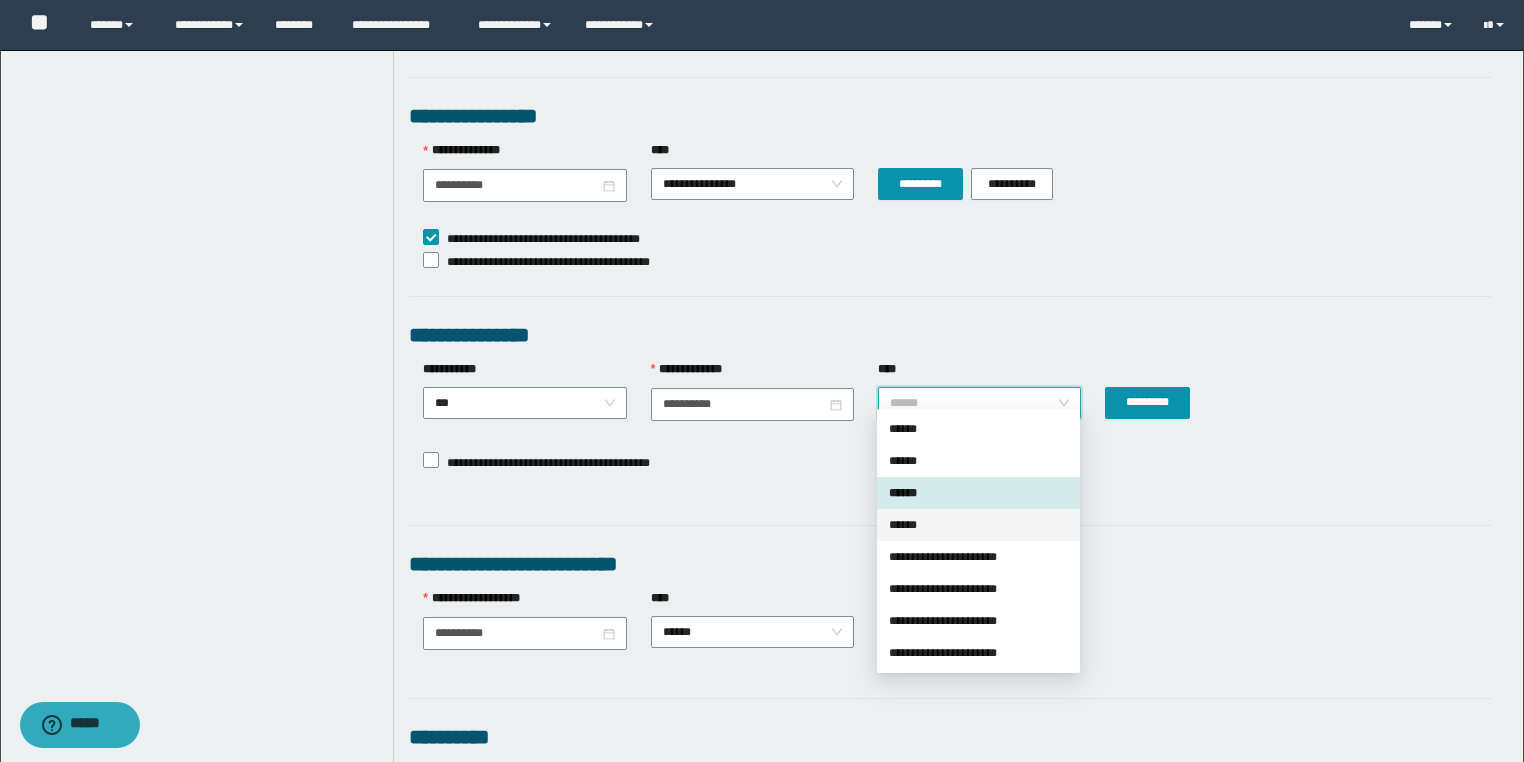 click on "******" at bounding box center [978, 525] 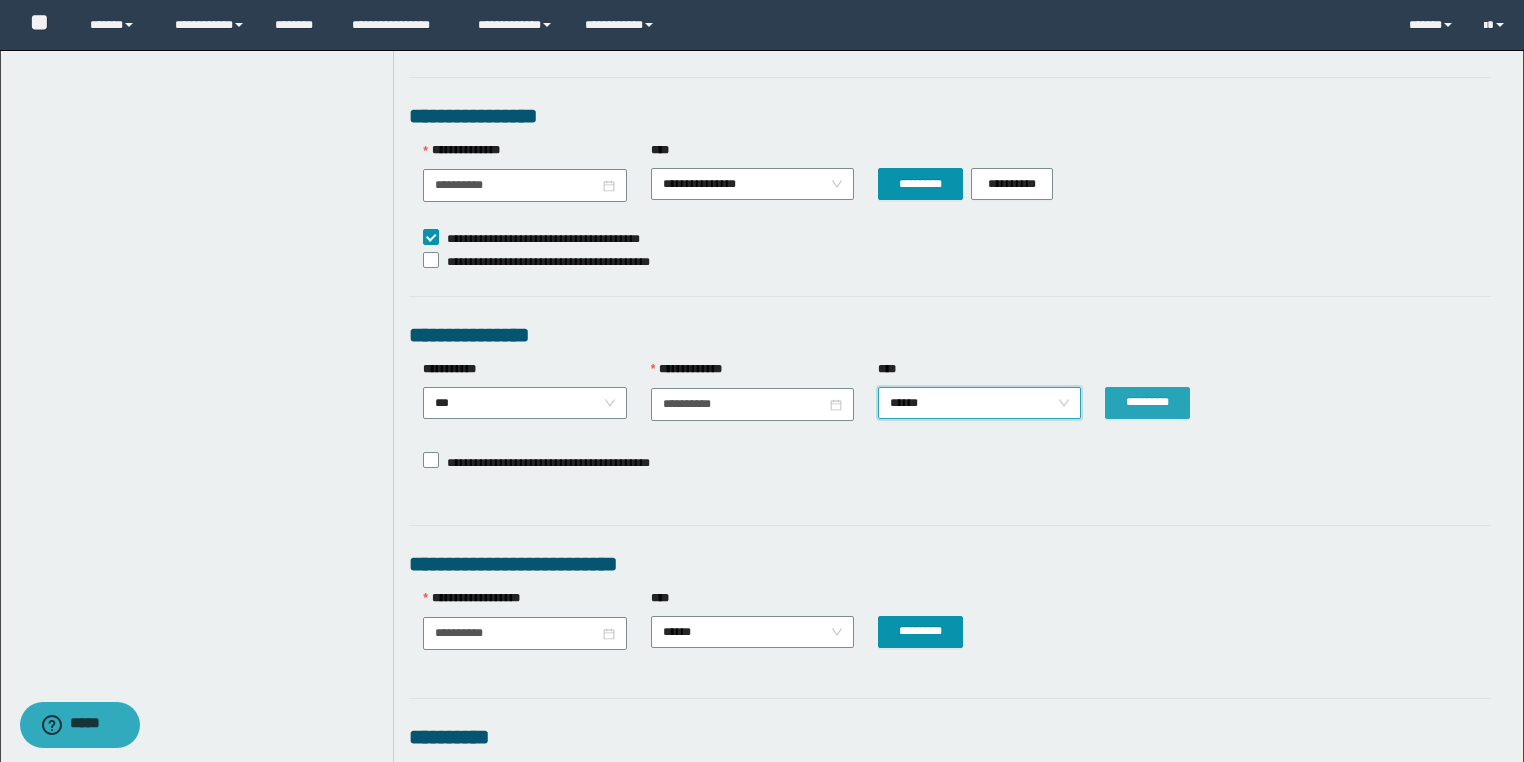 click on "*********" at bounding box center [1147, 402] 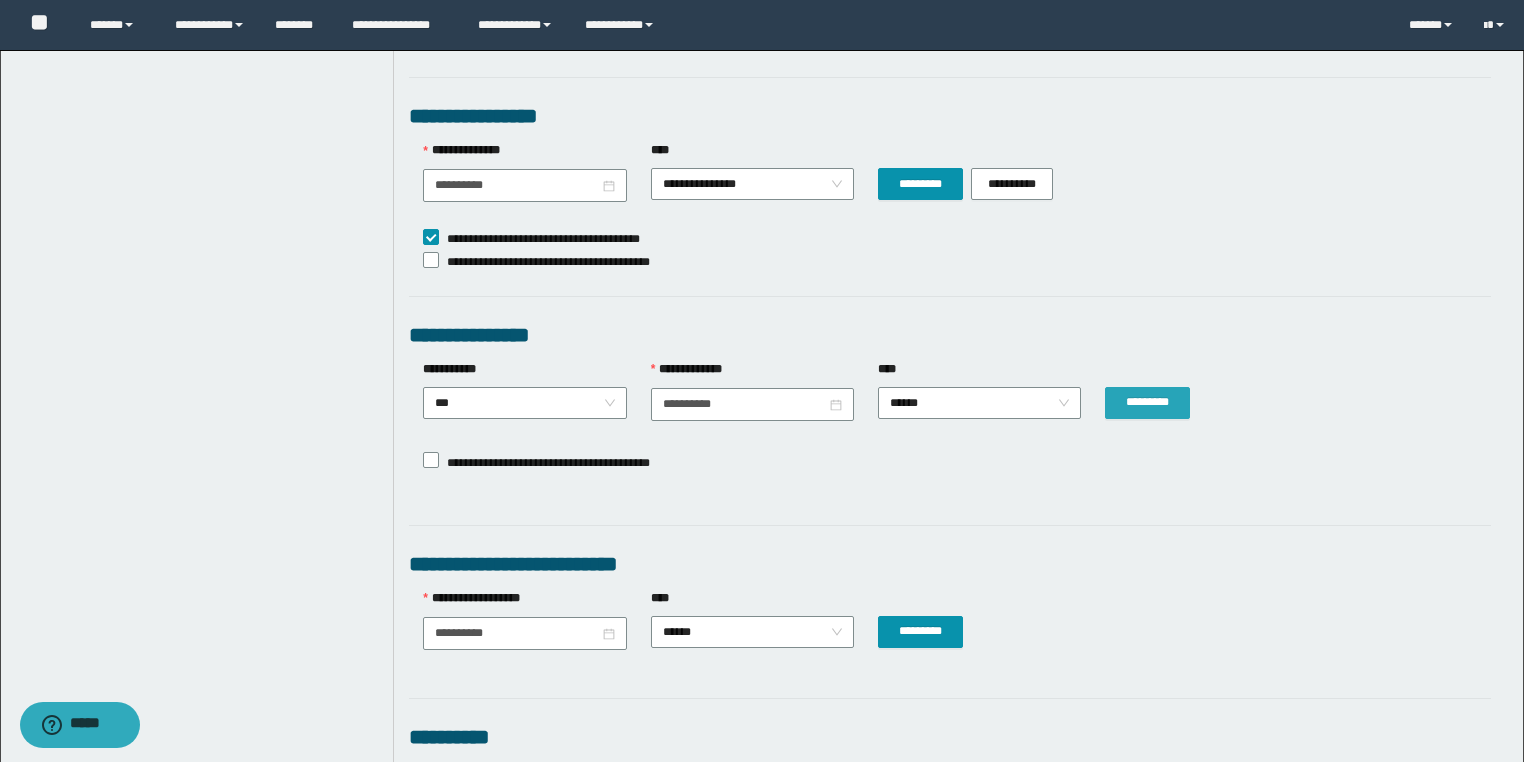 type 